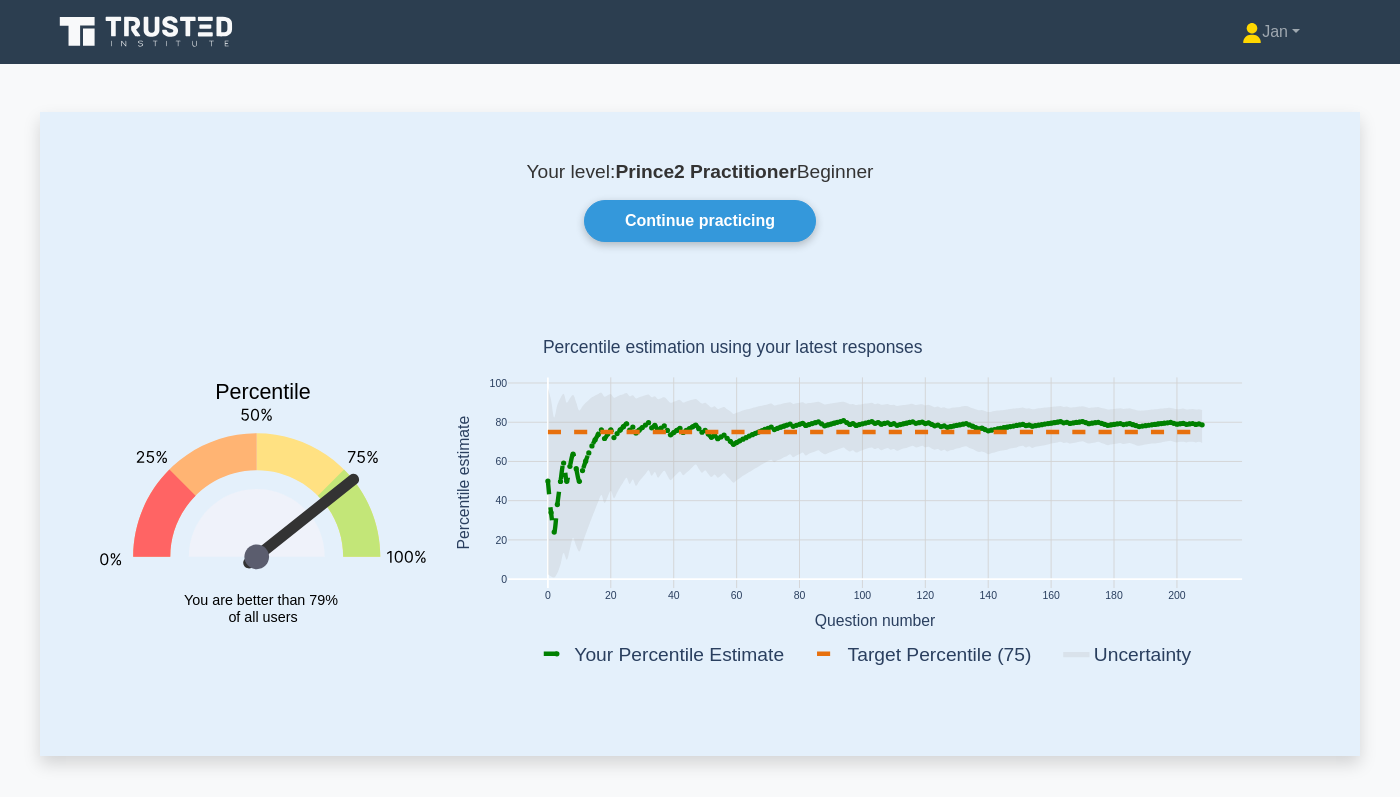 scroll, scrollTop: 651, scrollLeft: 0, axis: vertical 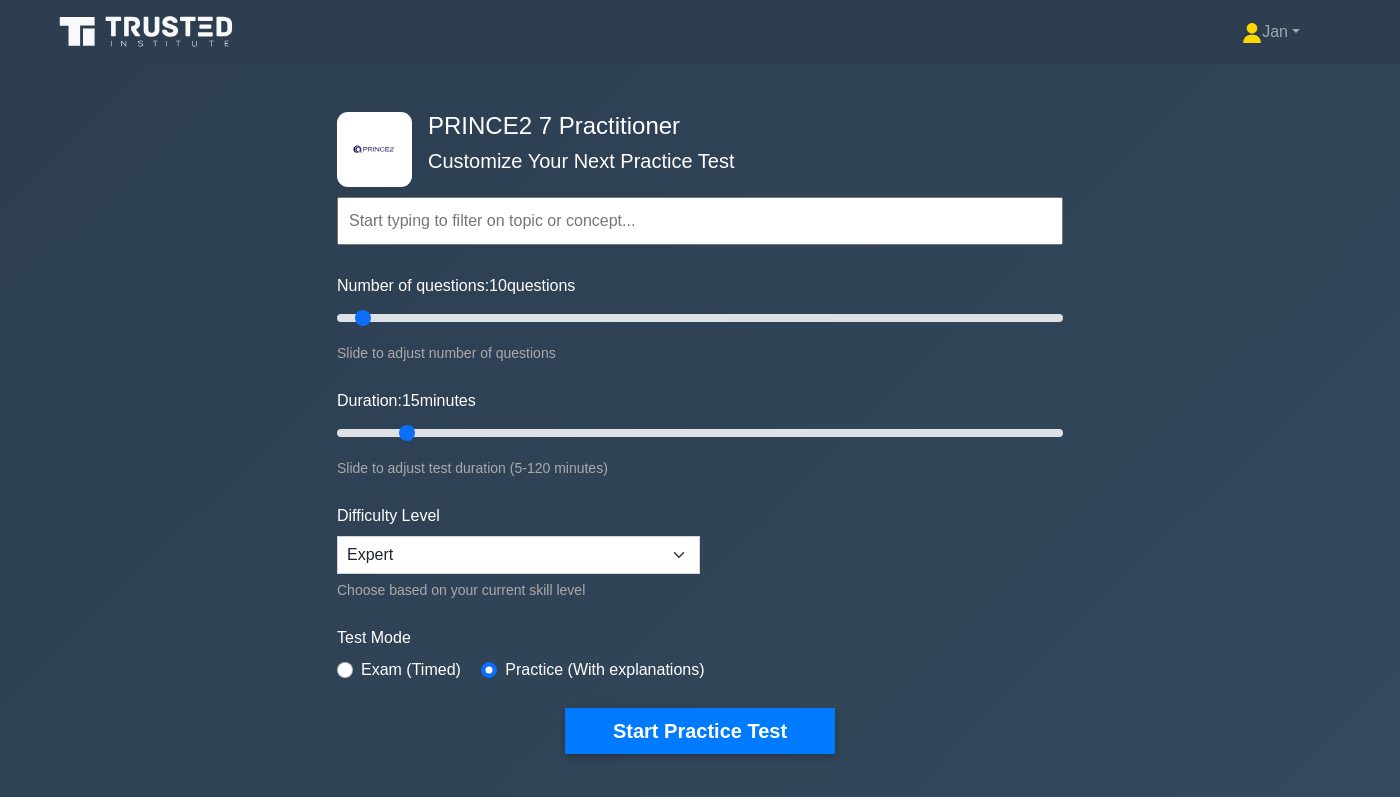 select on "expert" 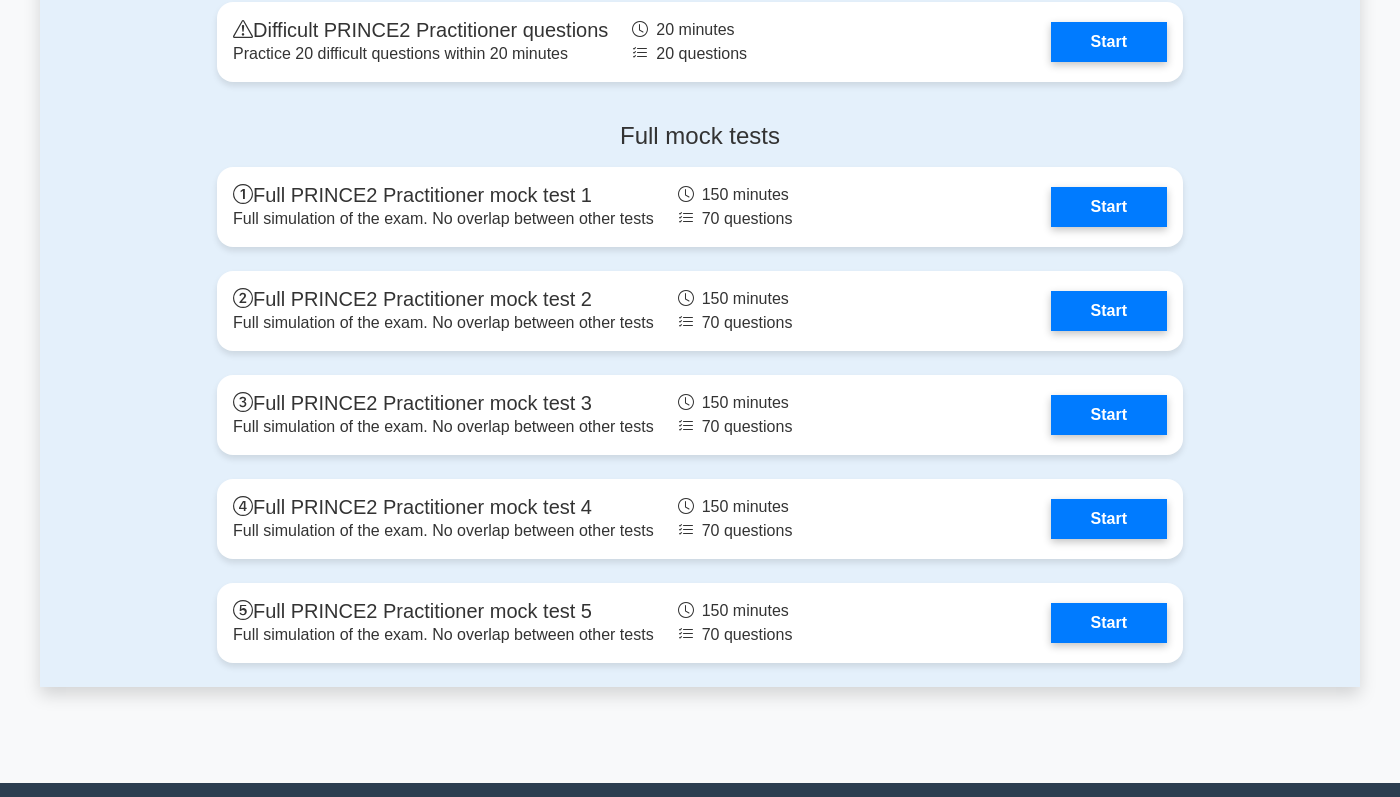 scroll, scrollTop: 0, scrollLeft: 0, axis: both 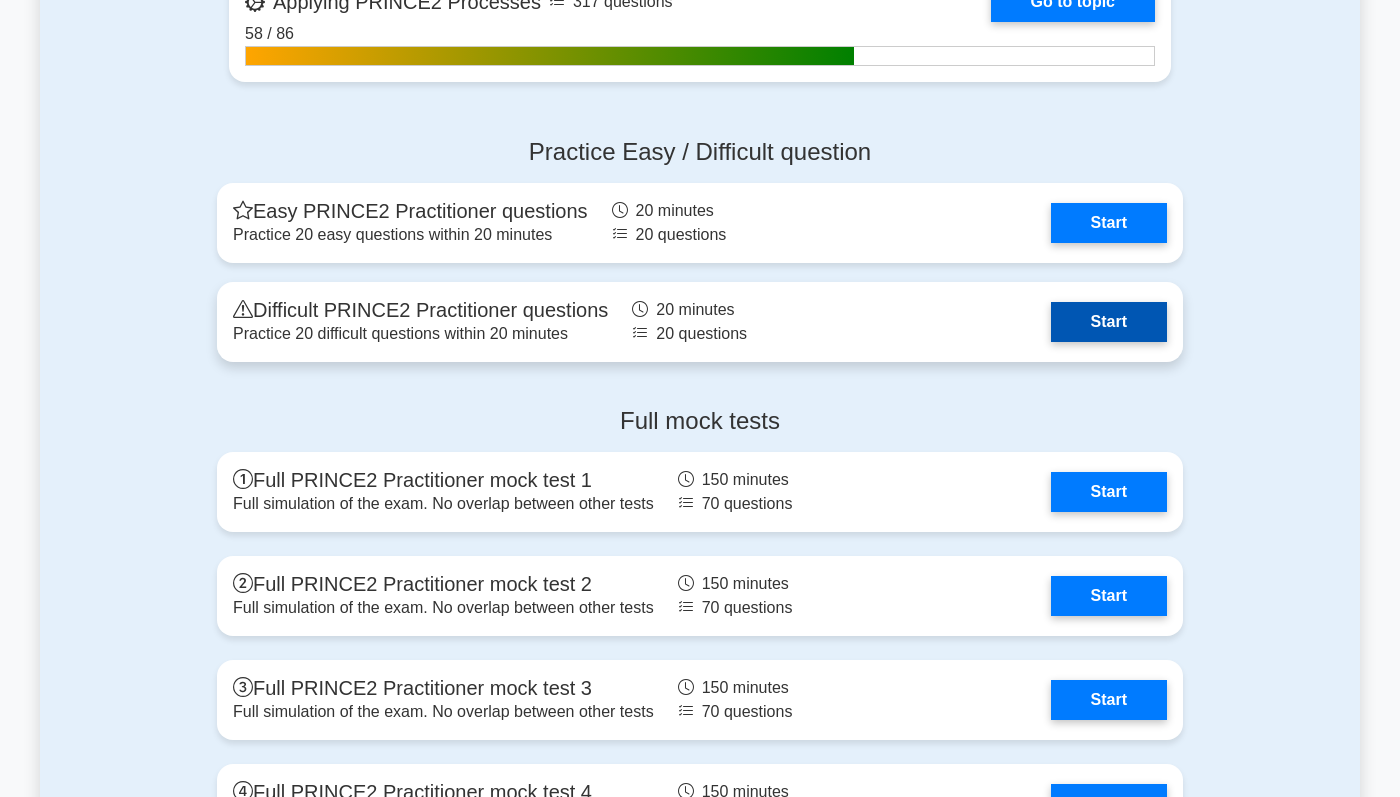 click on "Start" at bounding box center (1109, 322) 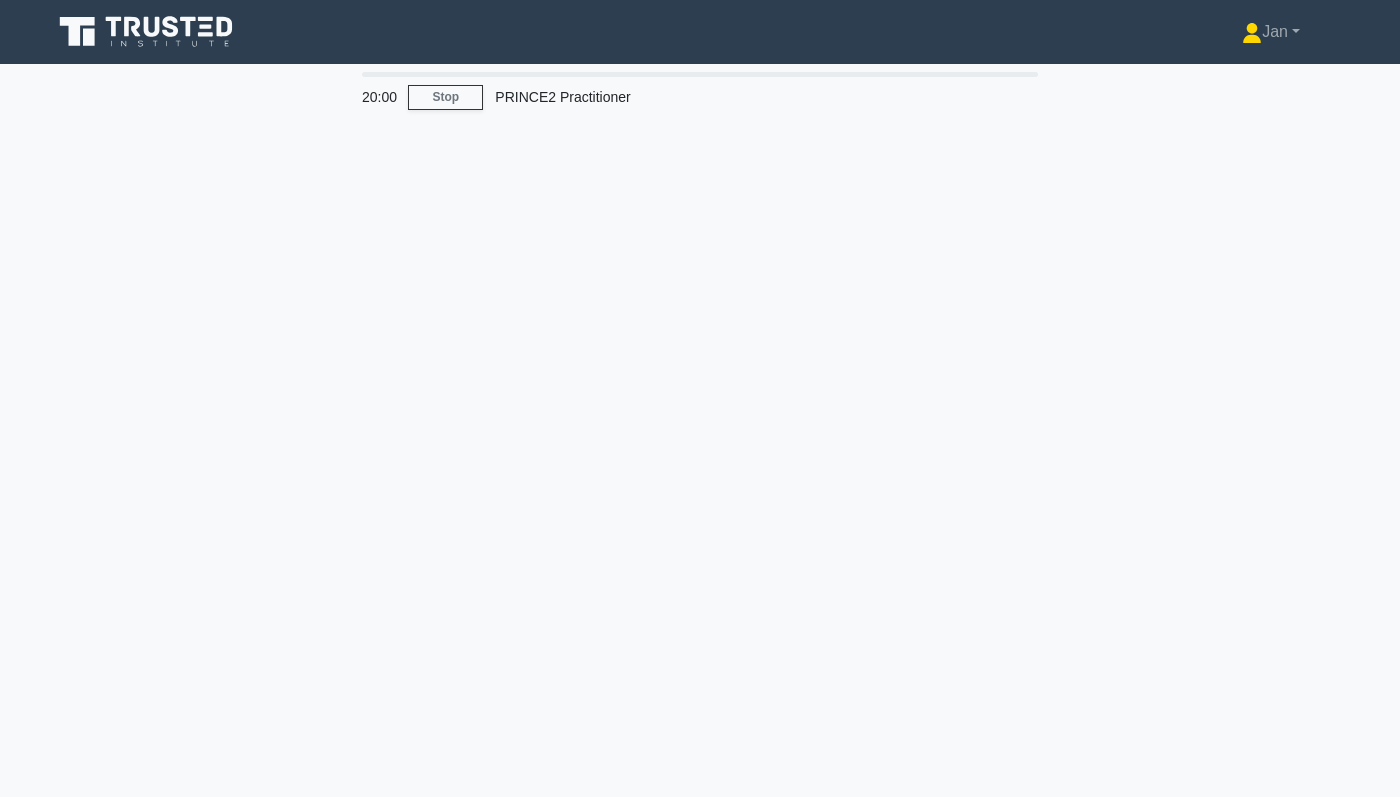 scroll, scrollTop: 0, scrollLeft: 0, axis: both 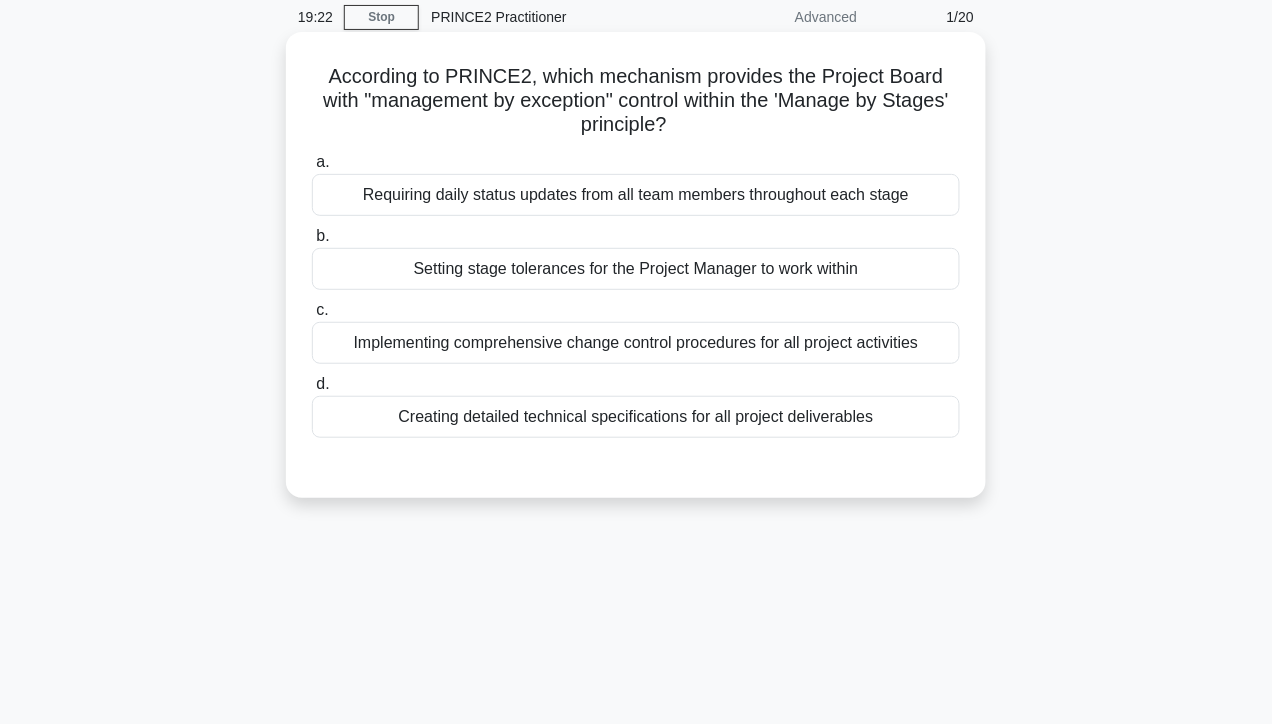 click on "Setting stage tolerances for the Project Manager to work within" at bounding box center [636, 269] 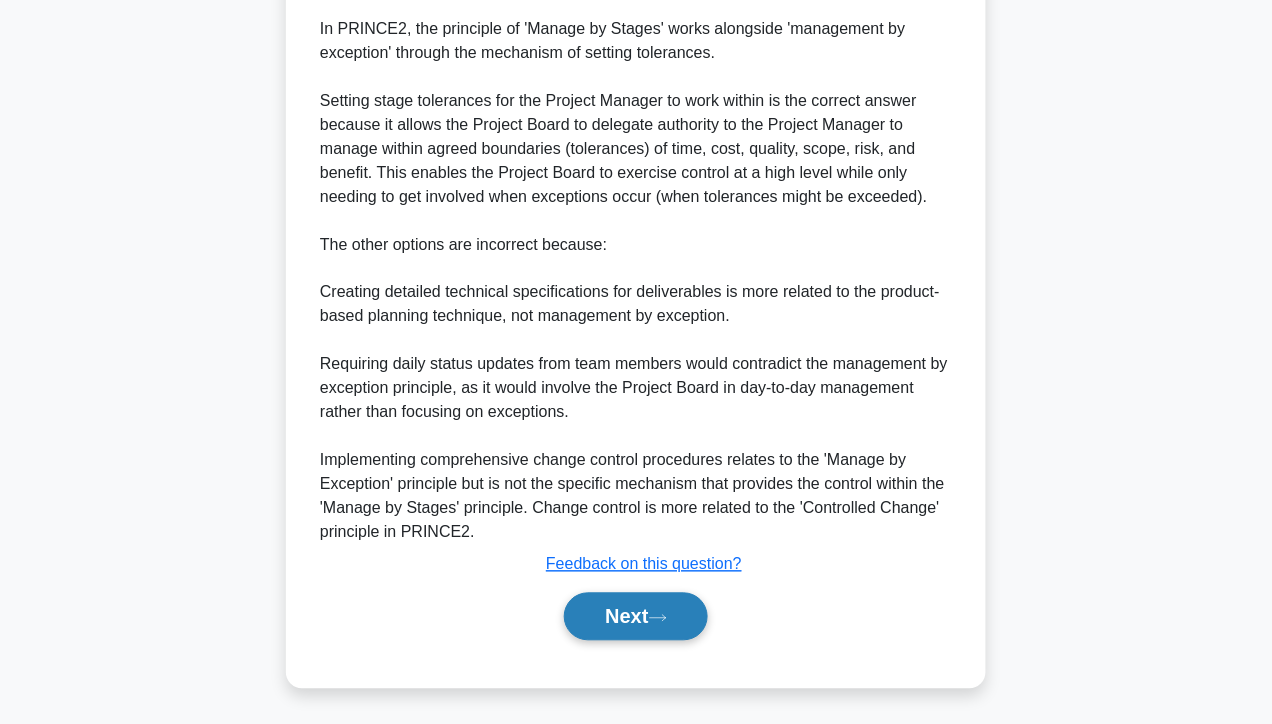 click on "Next" at bounding box center [635, 617] 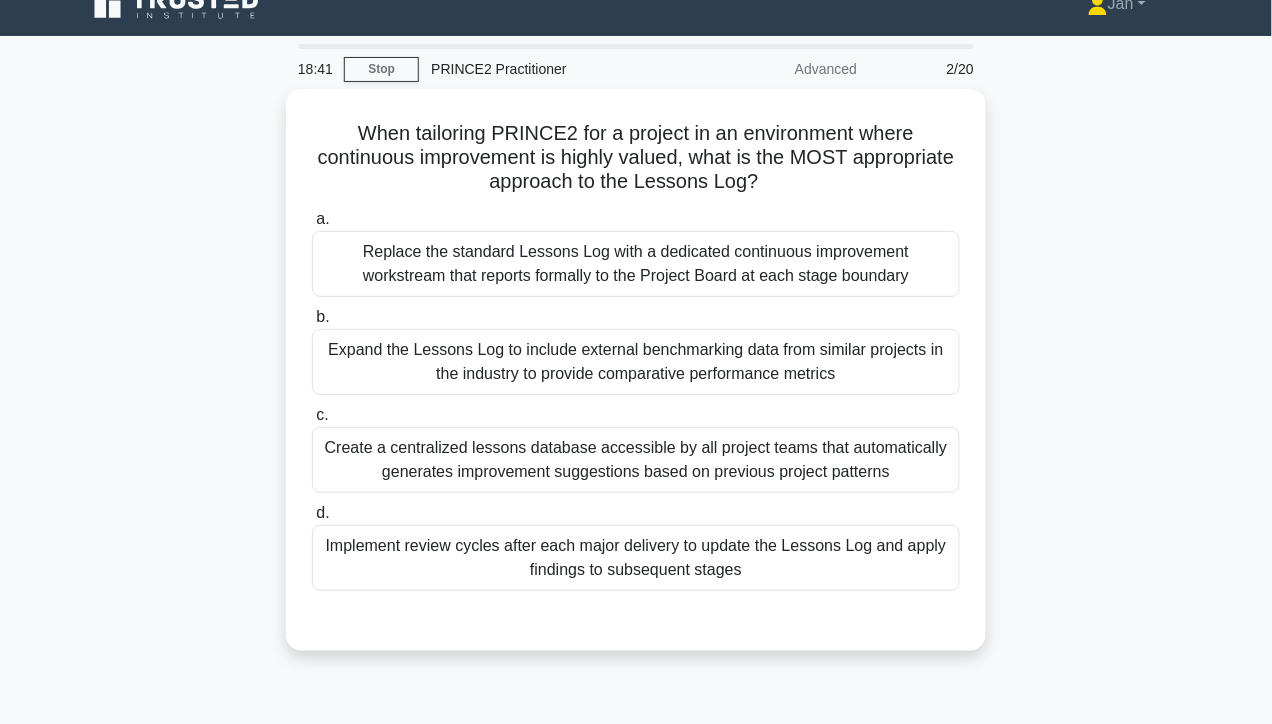 scroll, scrollTop: 25, scrollLeft: 0, axis: vertical 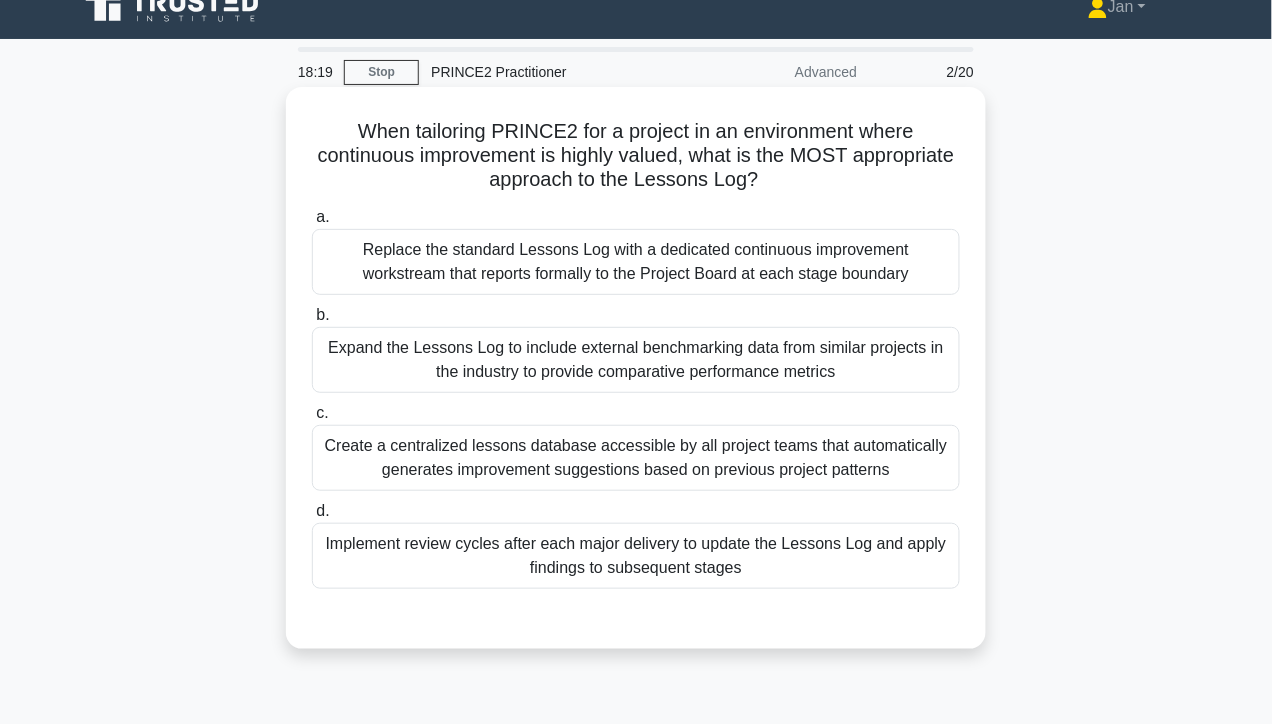 click on "Create a centralized lessons database accessible by all project teams that automatically generates improvement suggestions based on previous project patterns" at bounding box center (636, 458) 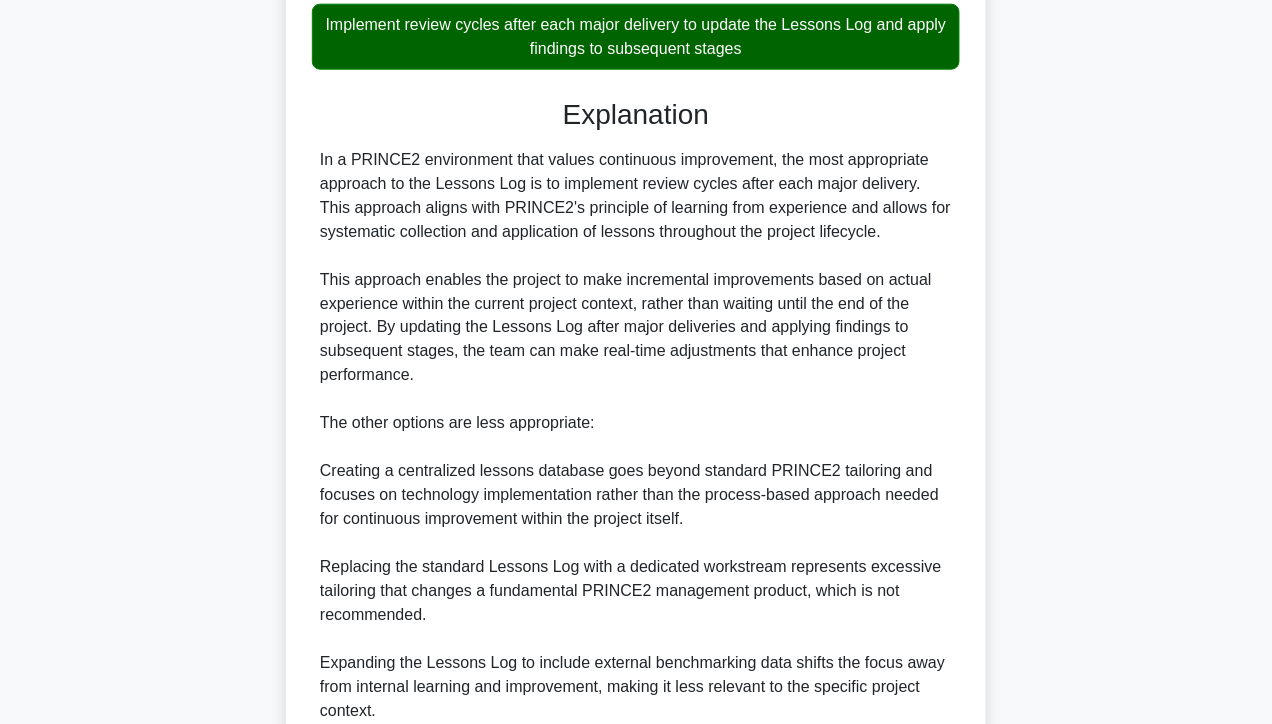 scroll, scrollTop: 725, scrollLeft: 0, axis: vertical 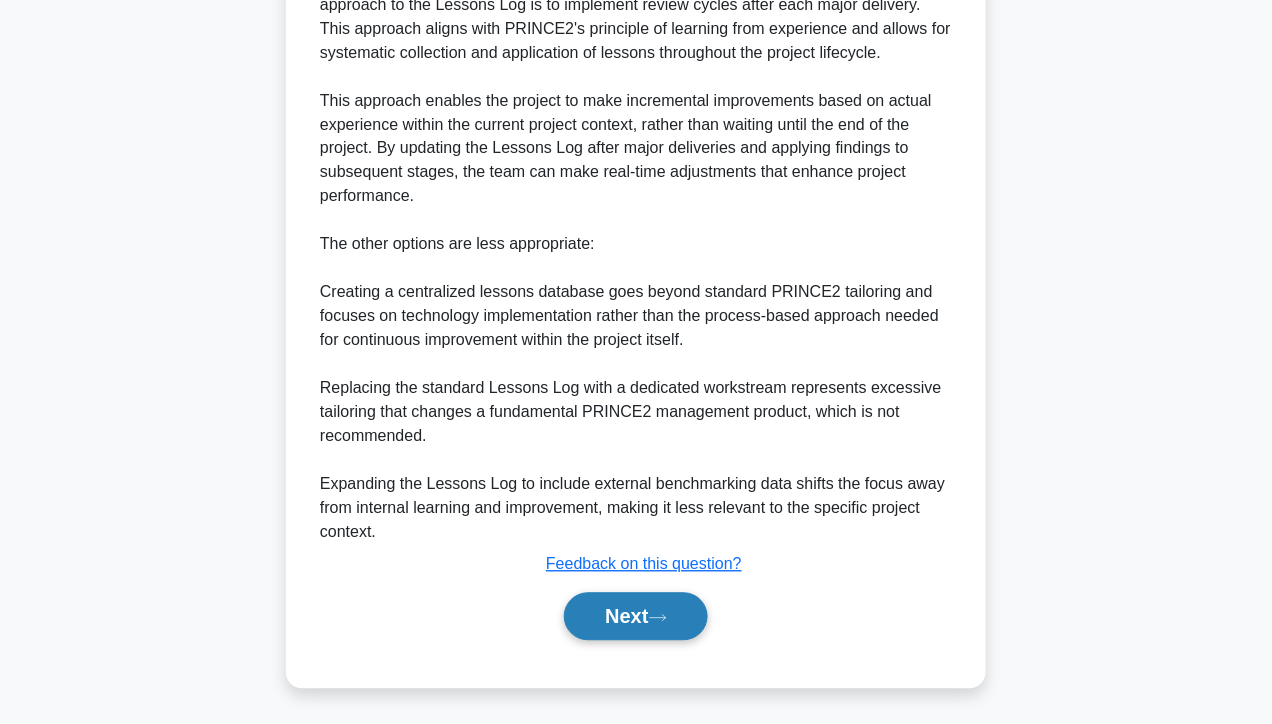 click on "Next" at bounding box center [635, 617] 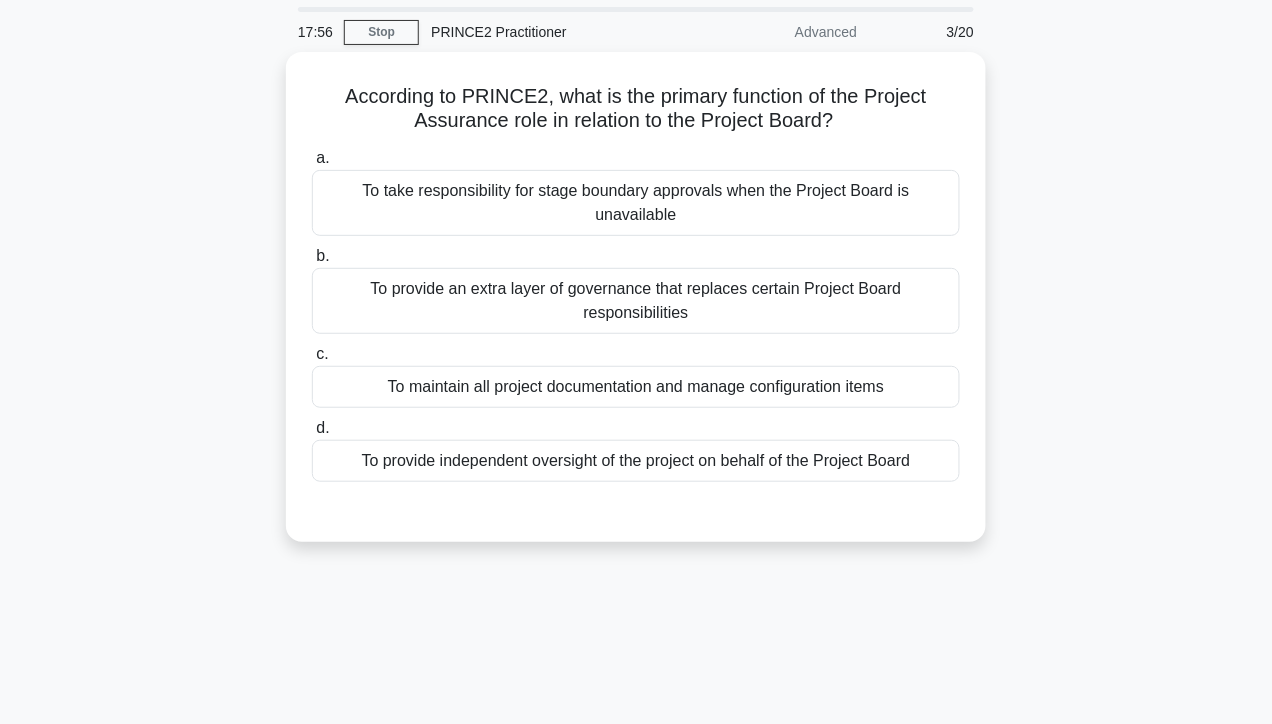 scroll, scrollTop: 0, scrollLeft: 0, axis: both 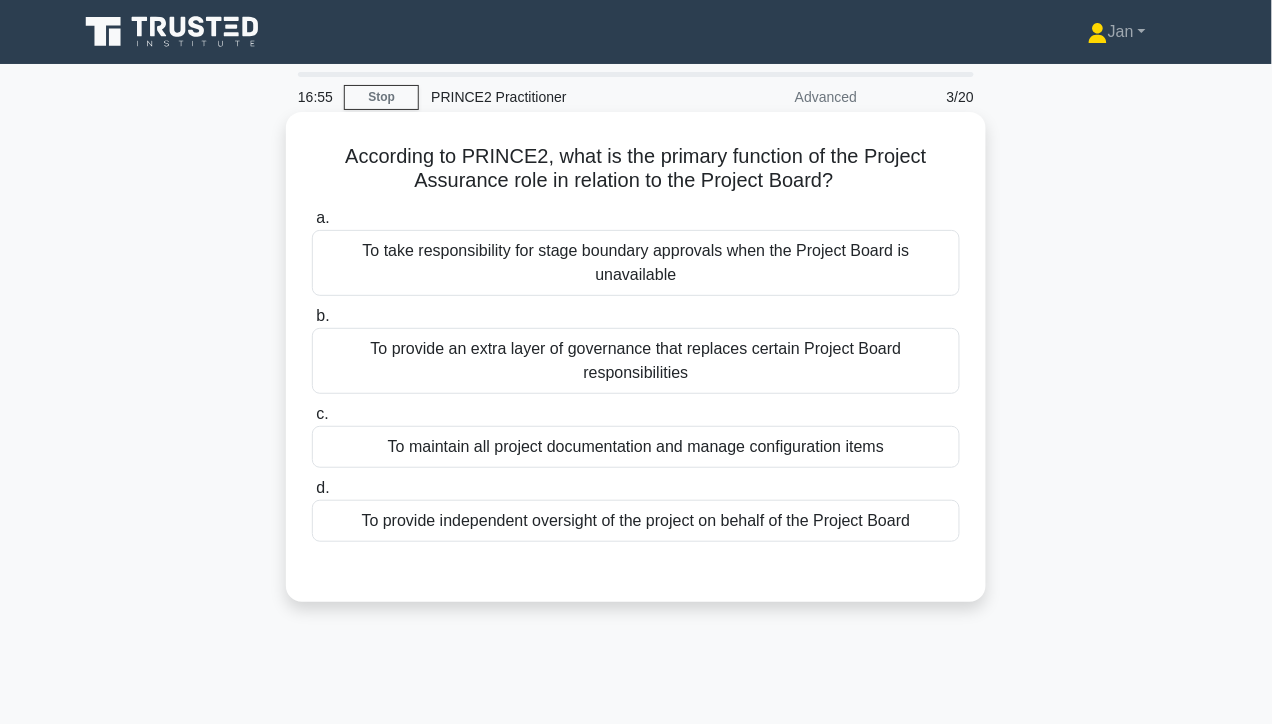 click on "To provide an extra layer of governance that replaces certain Project Board responsibilities" at bounding box center (636, 361) 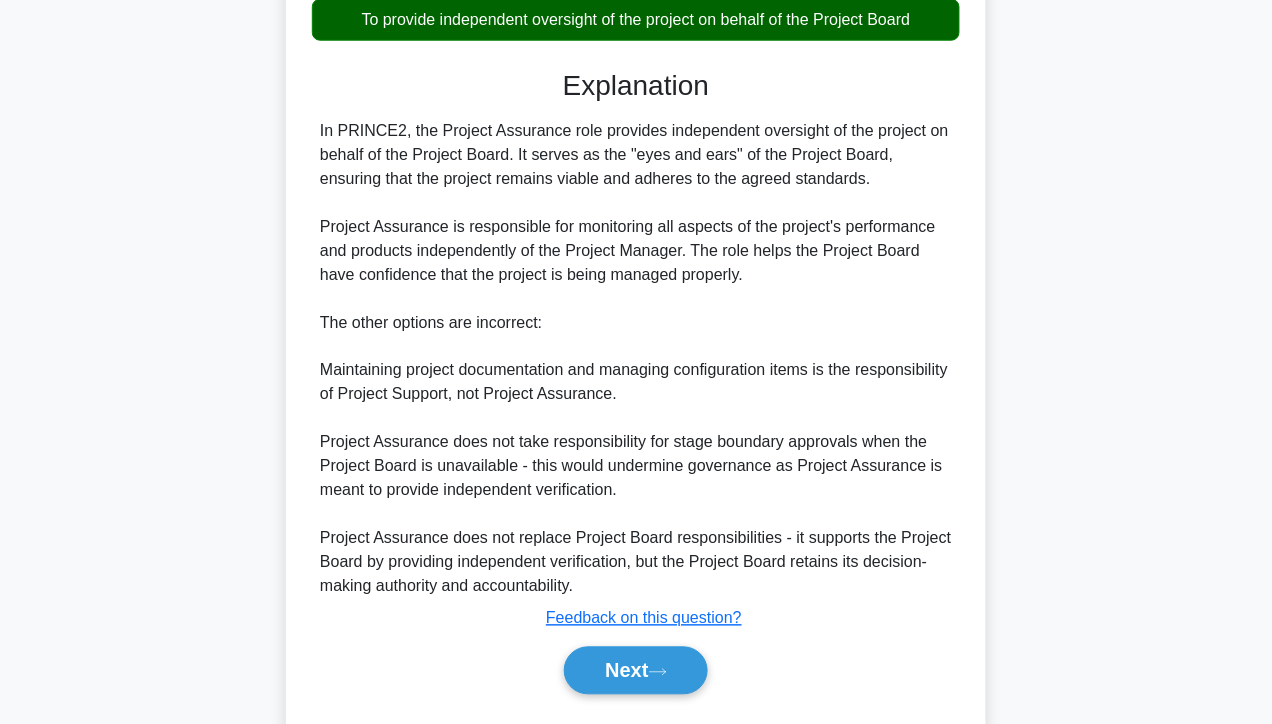 scroll, scrollTop: 498, scrollLeft: 0, axis: vertical 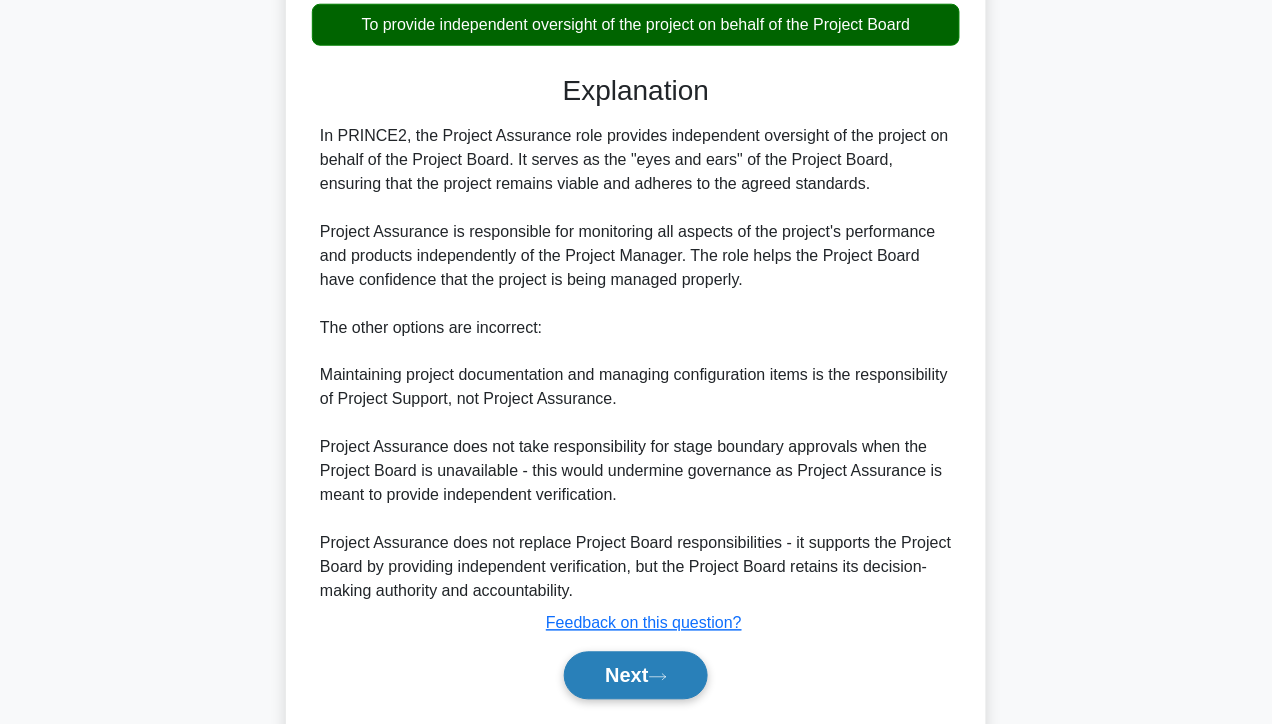 click 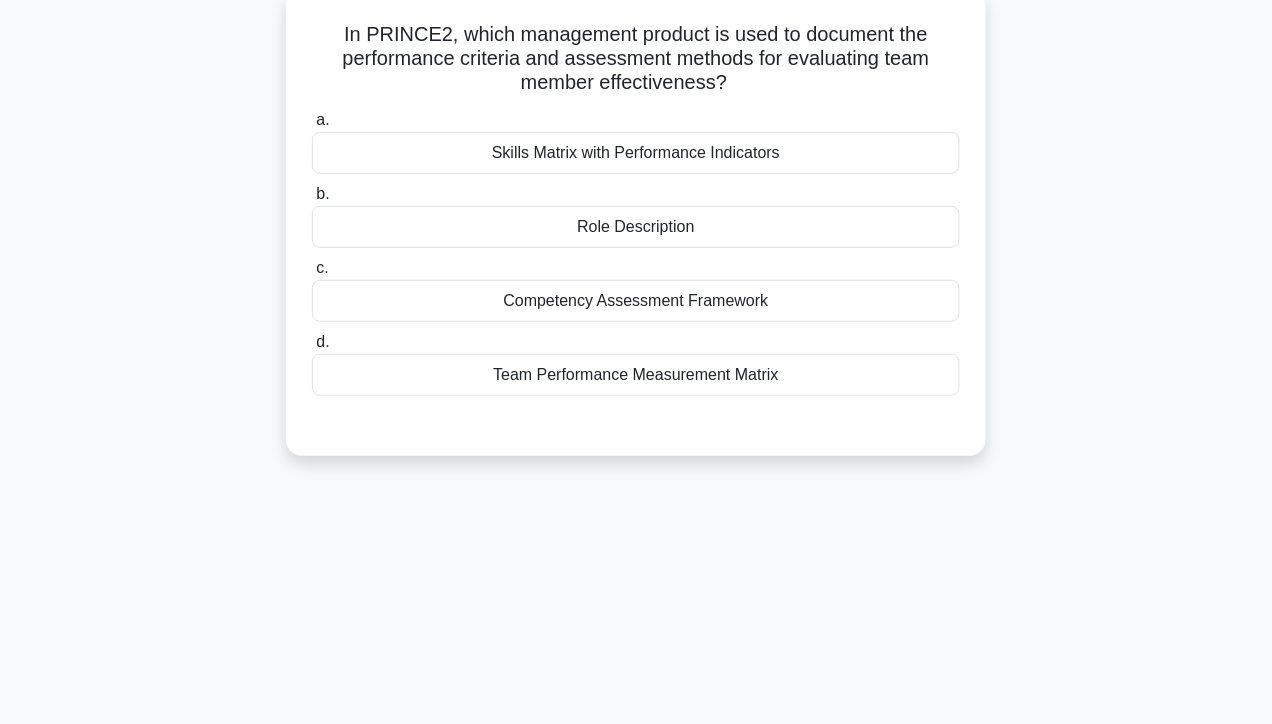 scroll, scrollTop: 0, scrollLeft: 0, axis: both 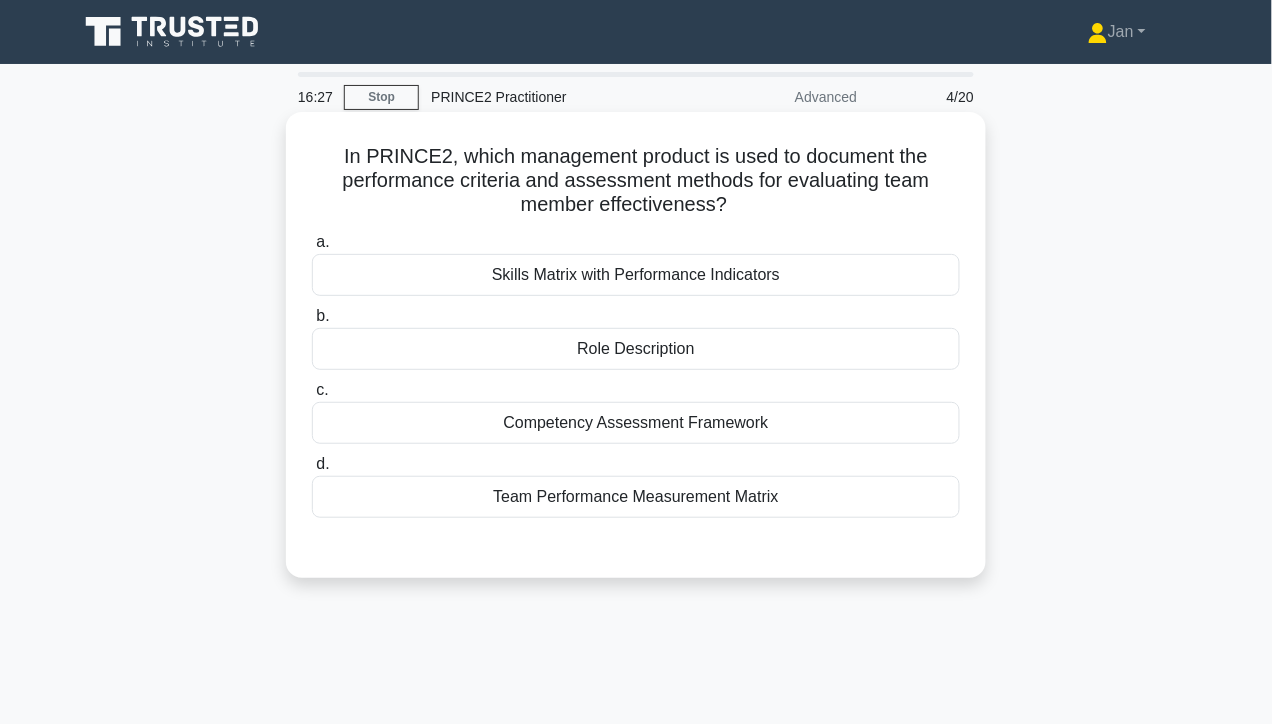 click on "Team Performance Measurement Matrix" at bounding box center (636, 497) 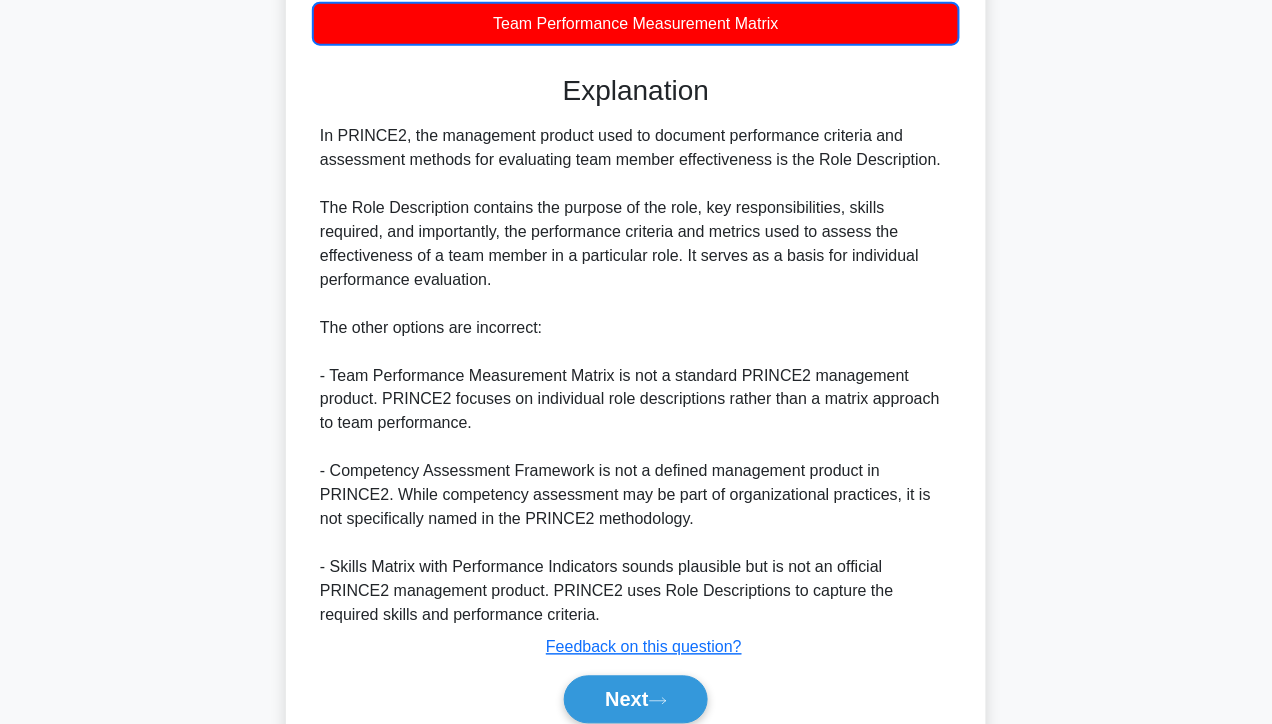 scroll, scrollTop: 557, scrollLeft: 0, axis: vertical 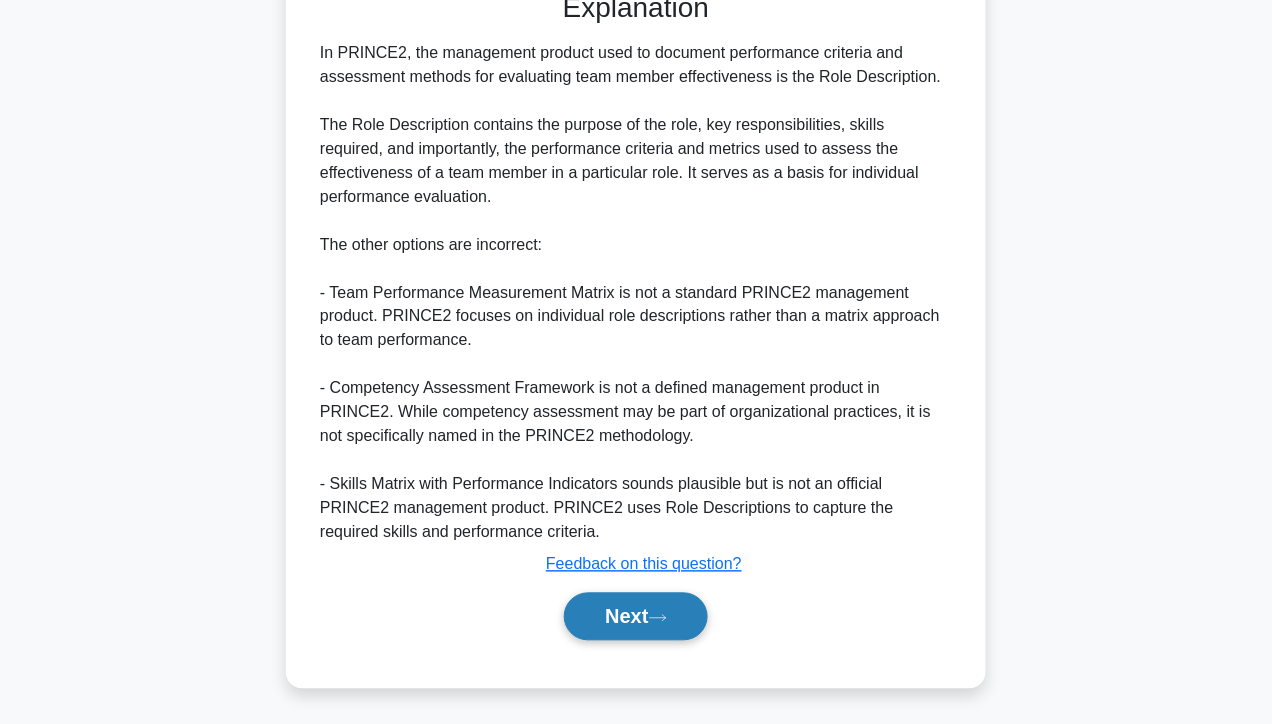 click on "Next" at bounding box center [635, 617] 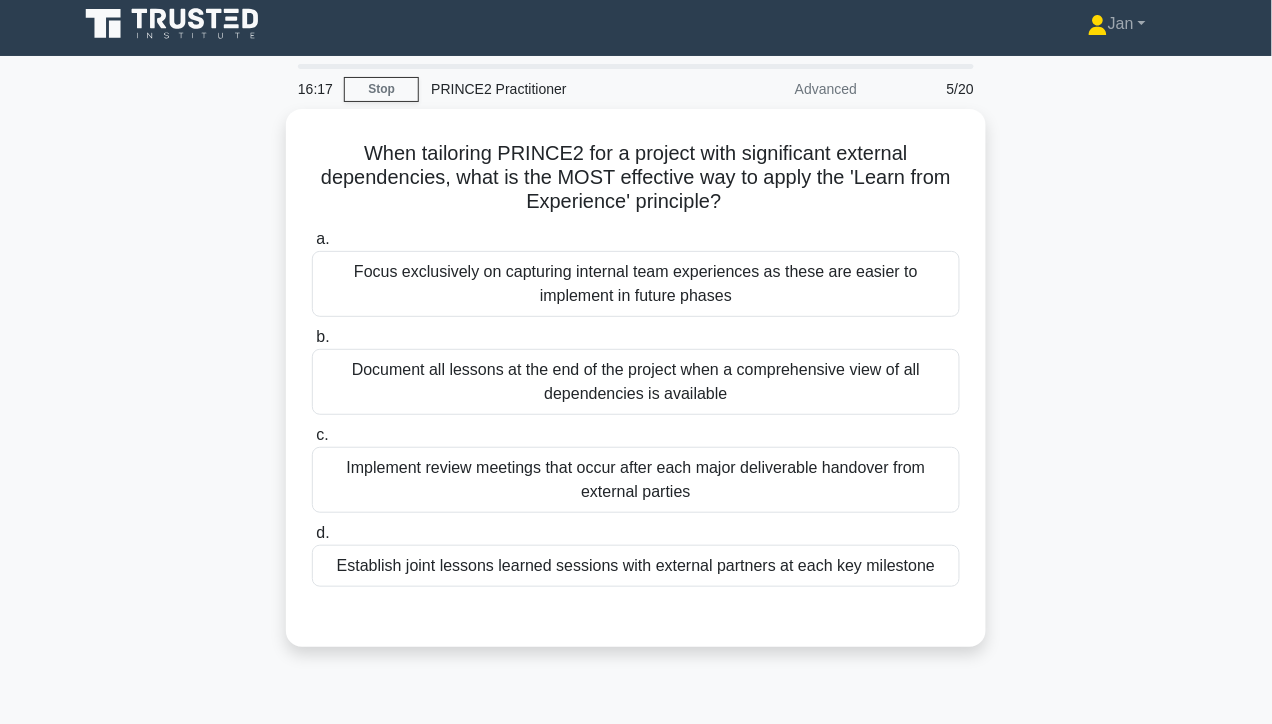 scroll, scrollTop: 1, scrollLeft: 0, axis: vertical 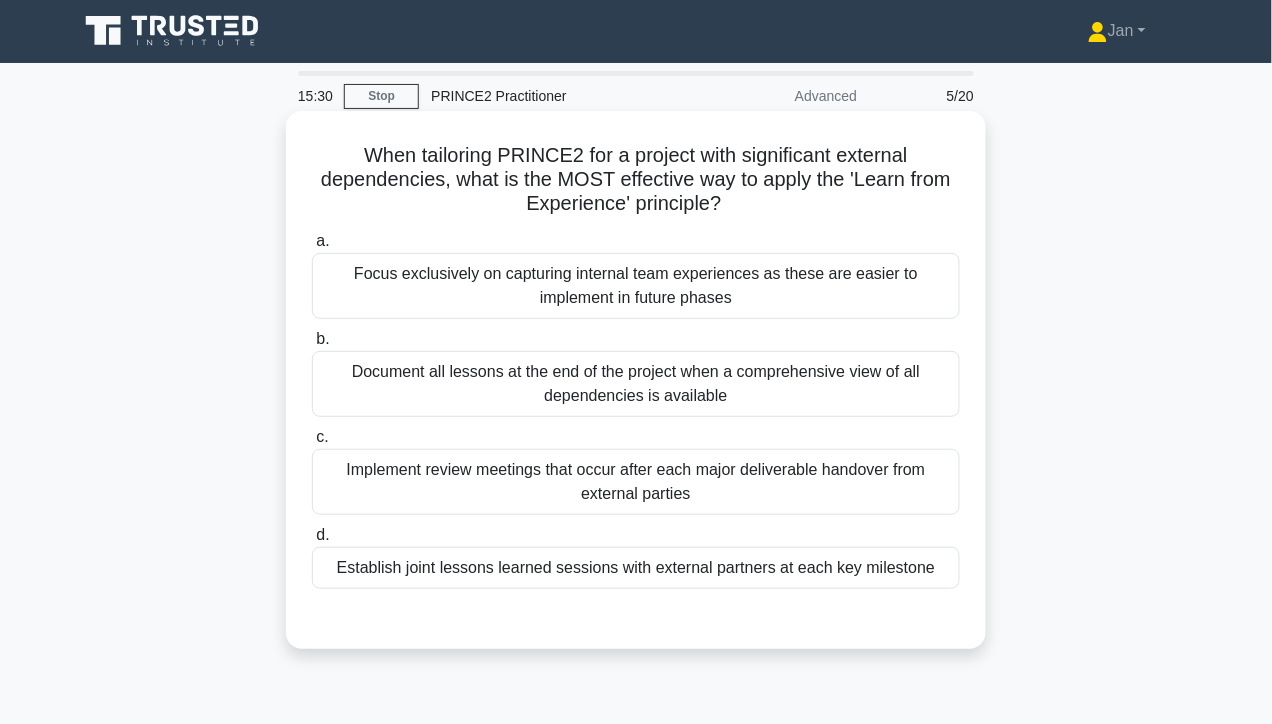 click on "Establish joint lessons learned sessions with external partners at each key milestone" at bounding box center (636, 568) 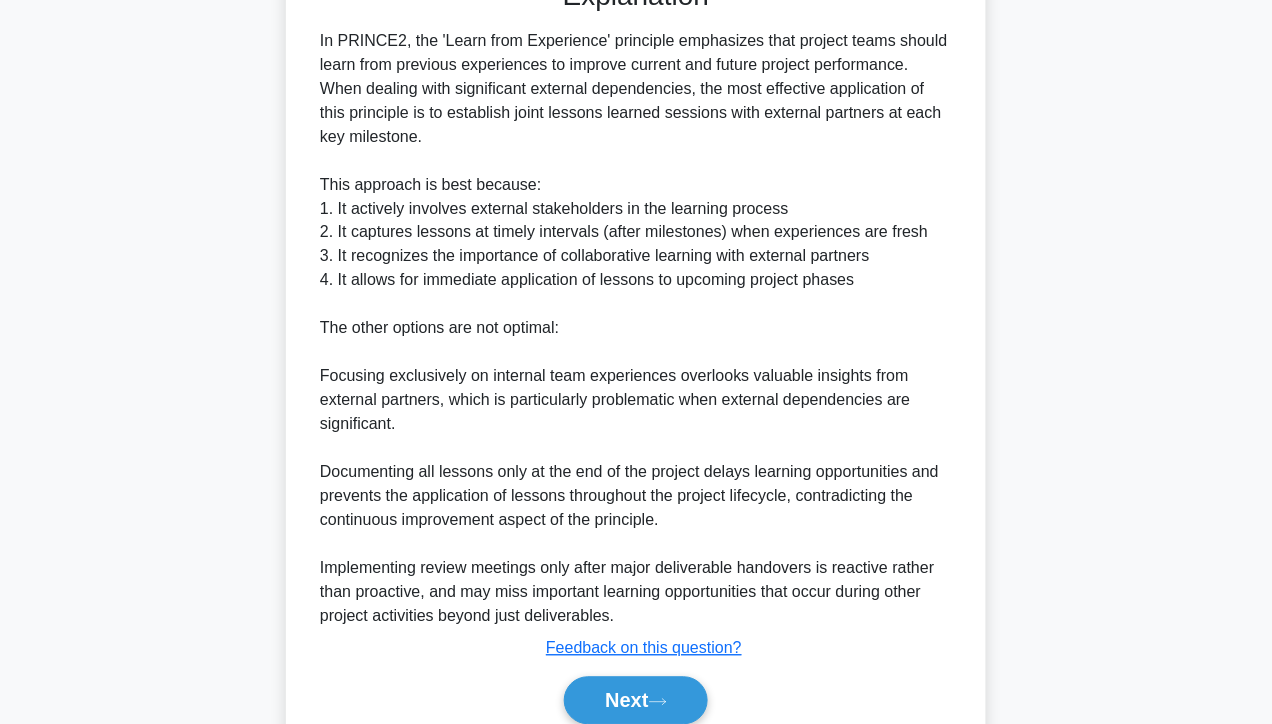 scroll, scrollTop: 723, scrollLeft: 0, axis: vertical 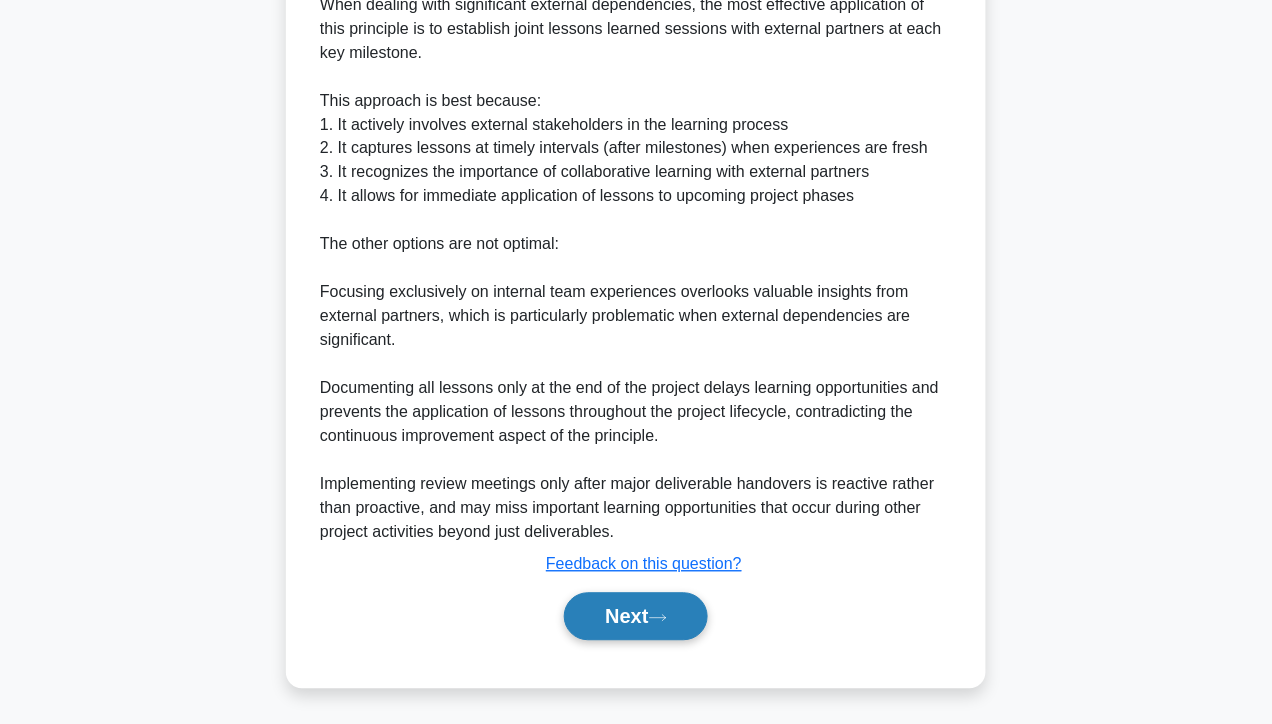 click on "Next" at bounding box center (635, 617) 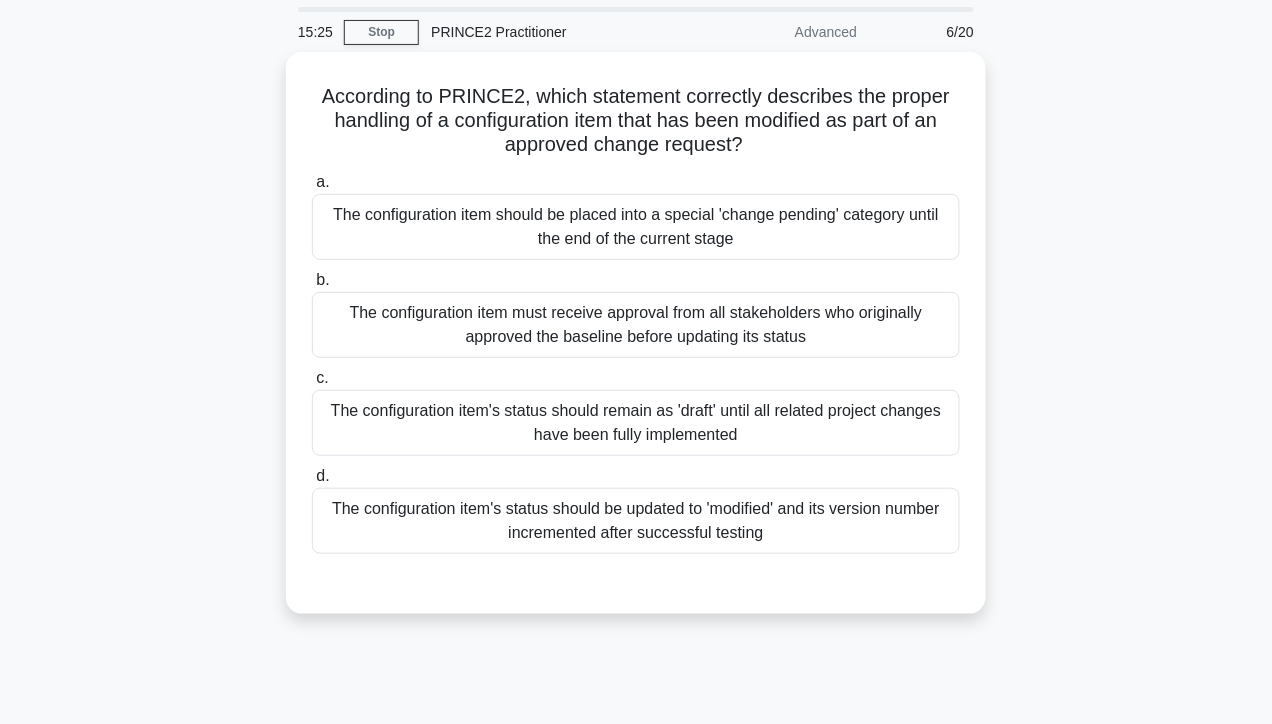 scroll, scrollTop: 90, scrollLeft: 0, axis: vertical 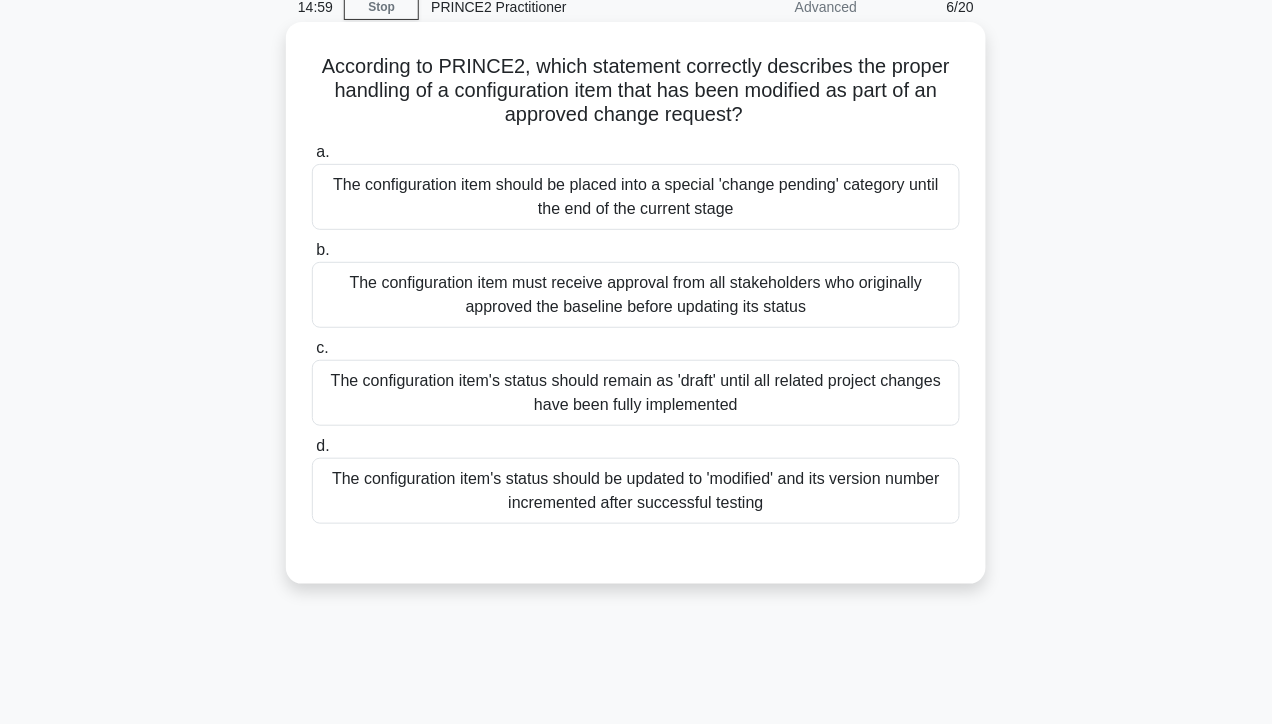 click on "The configuration item's status should be updated to 'modified' and its version number incremented after successful testing" at bounding box center (636, 491) 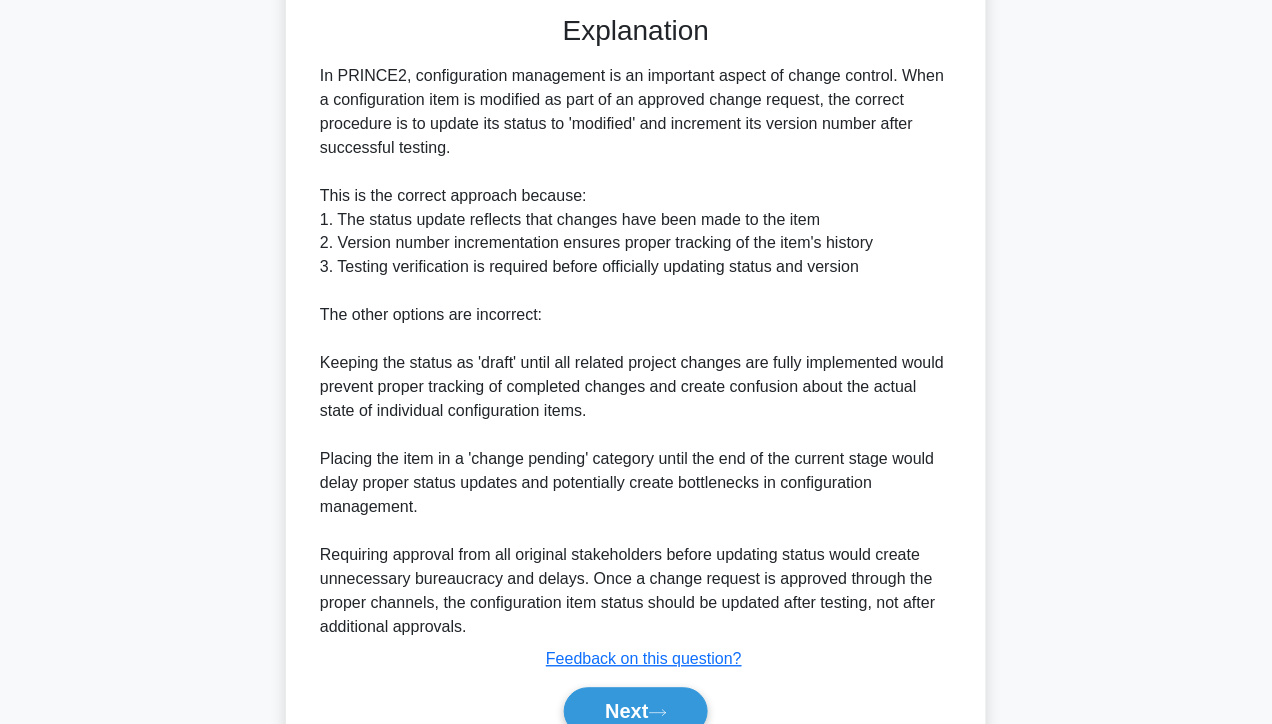 scroll, scrollTop: 723, scrollLeft: 0, axis: vertical 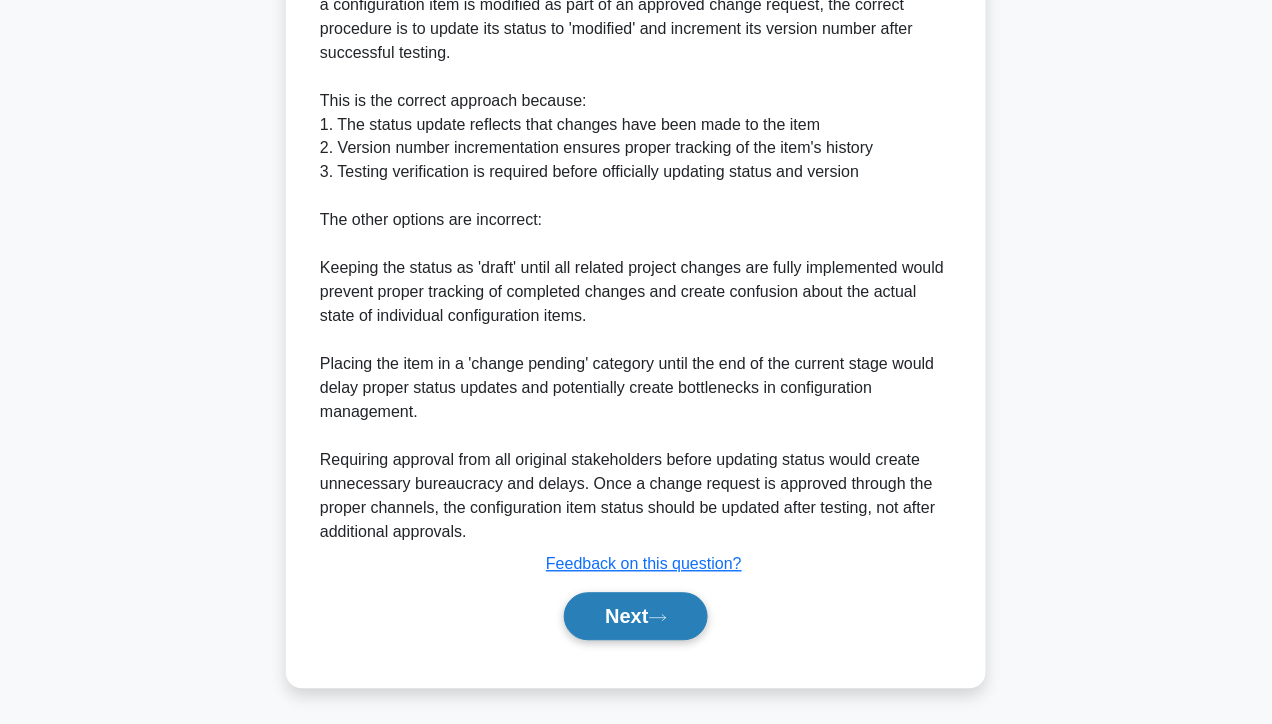 click 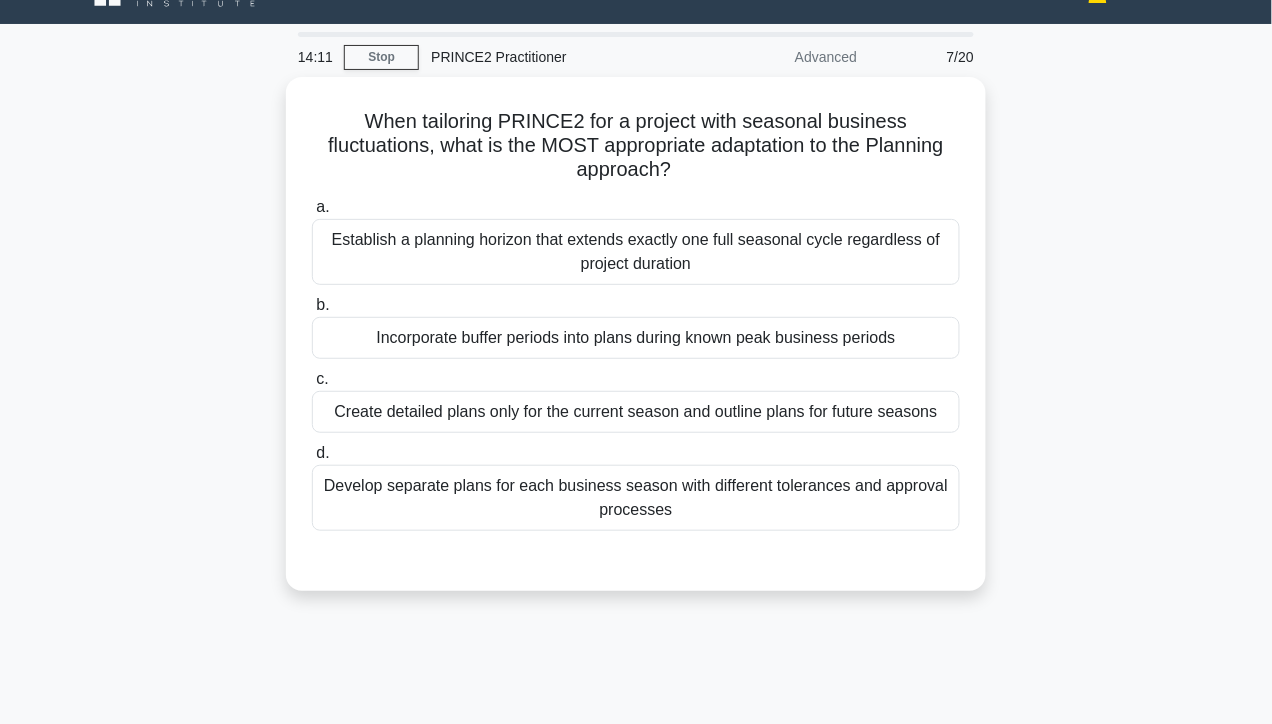 scroll, scrollTop: 37, scrollLeft: 0, axis: vertical 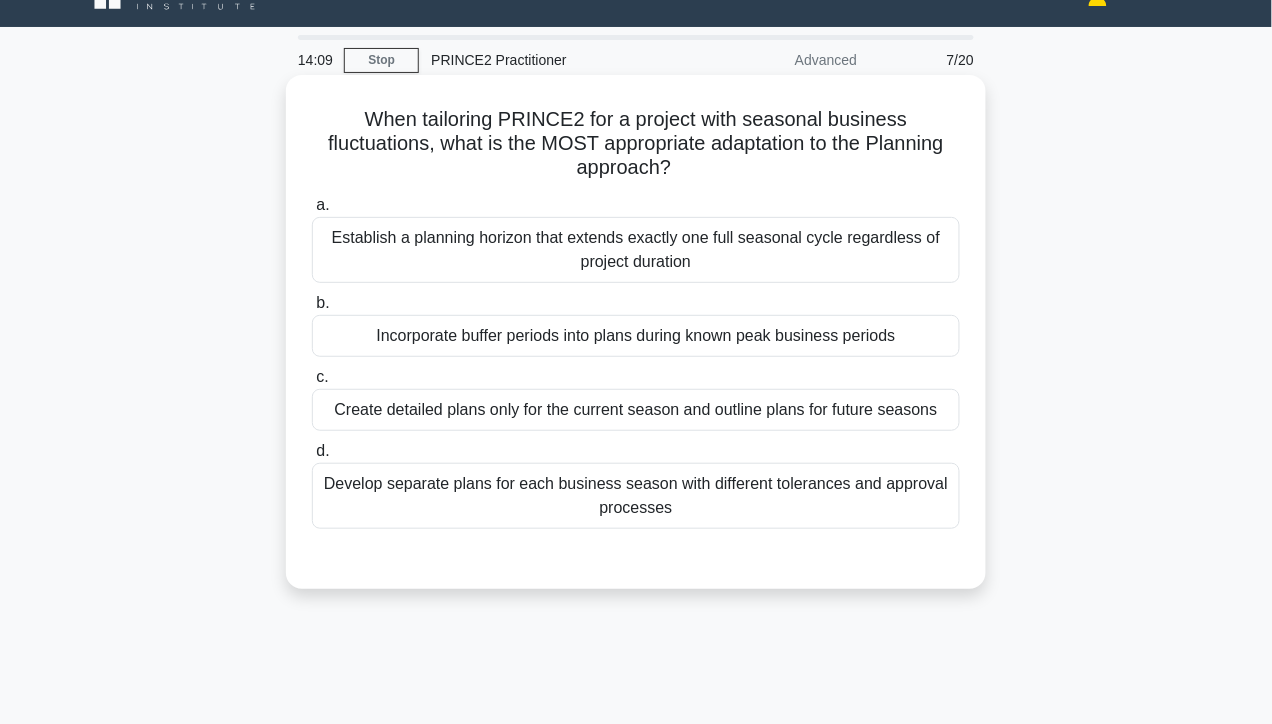 click on "Develop separate plans for each business season with different tolerances and approval processes" at bounding box center [636, 496] 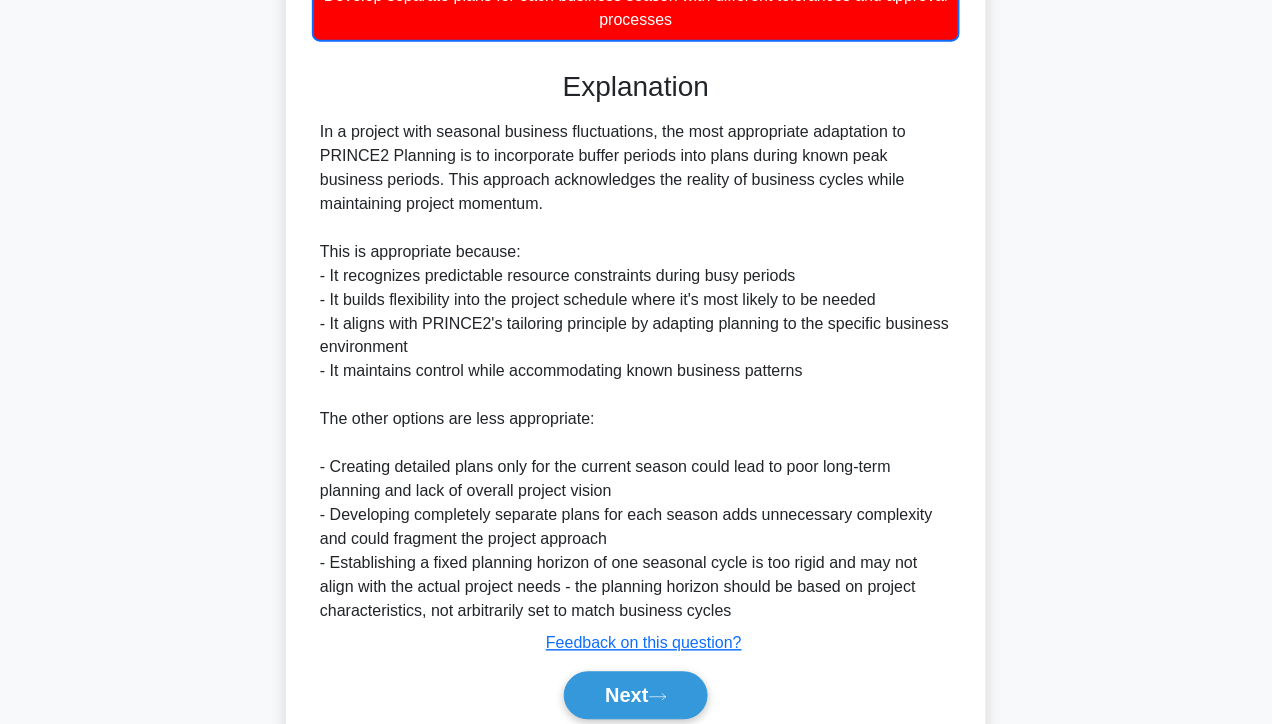 scroll, scrollTop: 532, scrollLeft: 0, axis: vertical 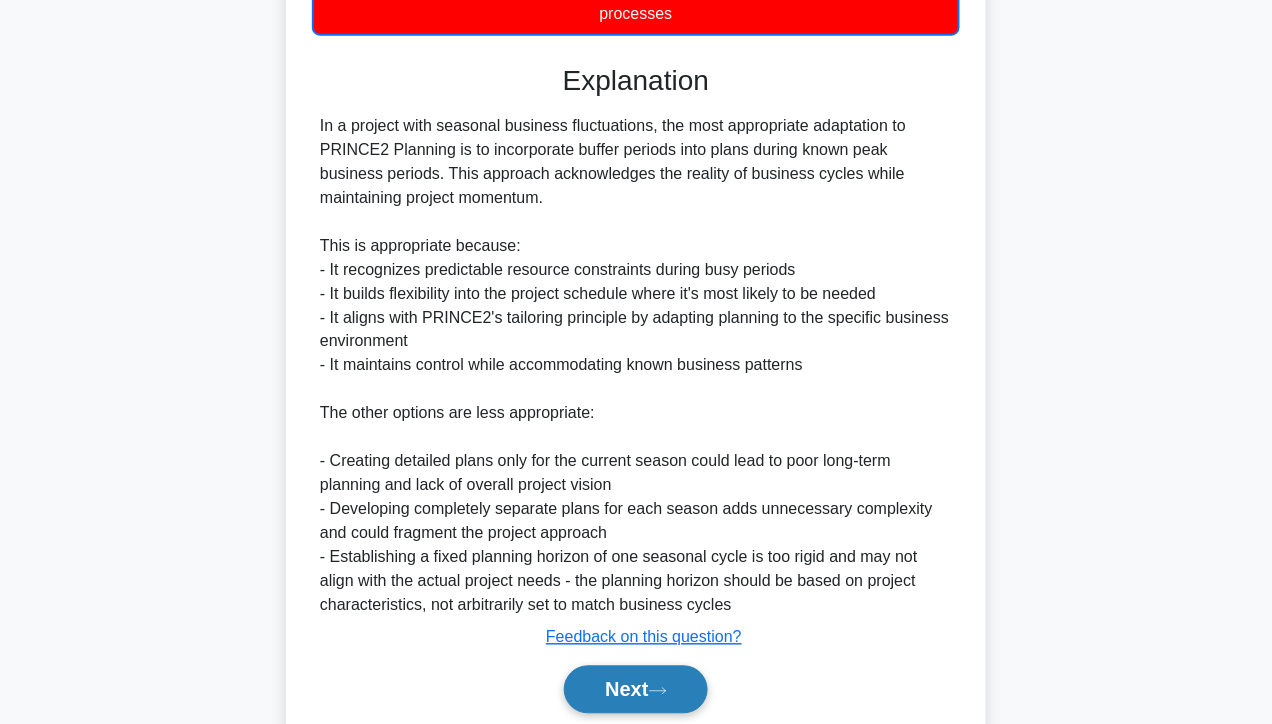 click on "Next" at bounding box center [635, 690] 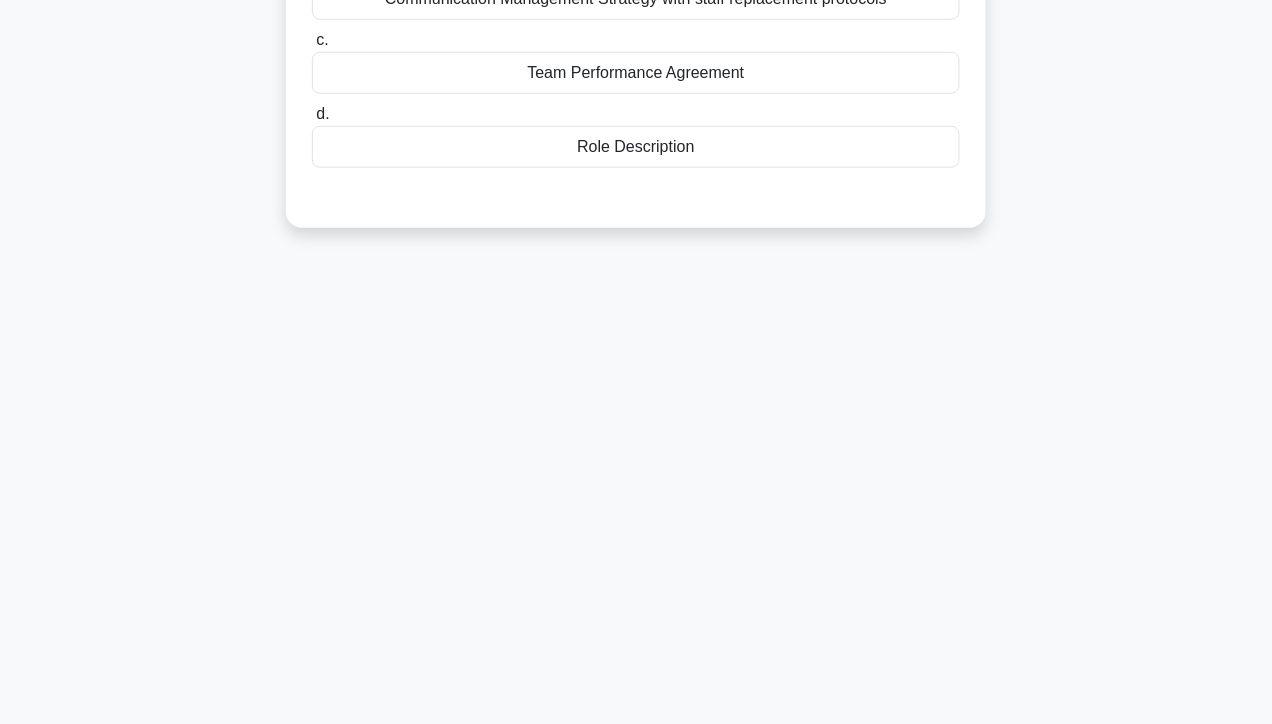 scroll, scrollTop: 0, scrollLeft: 0, axis: both 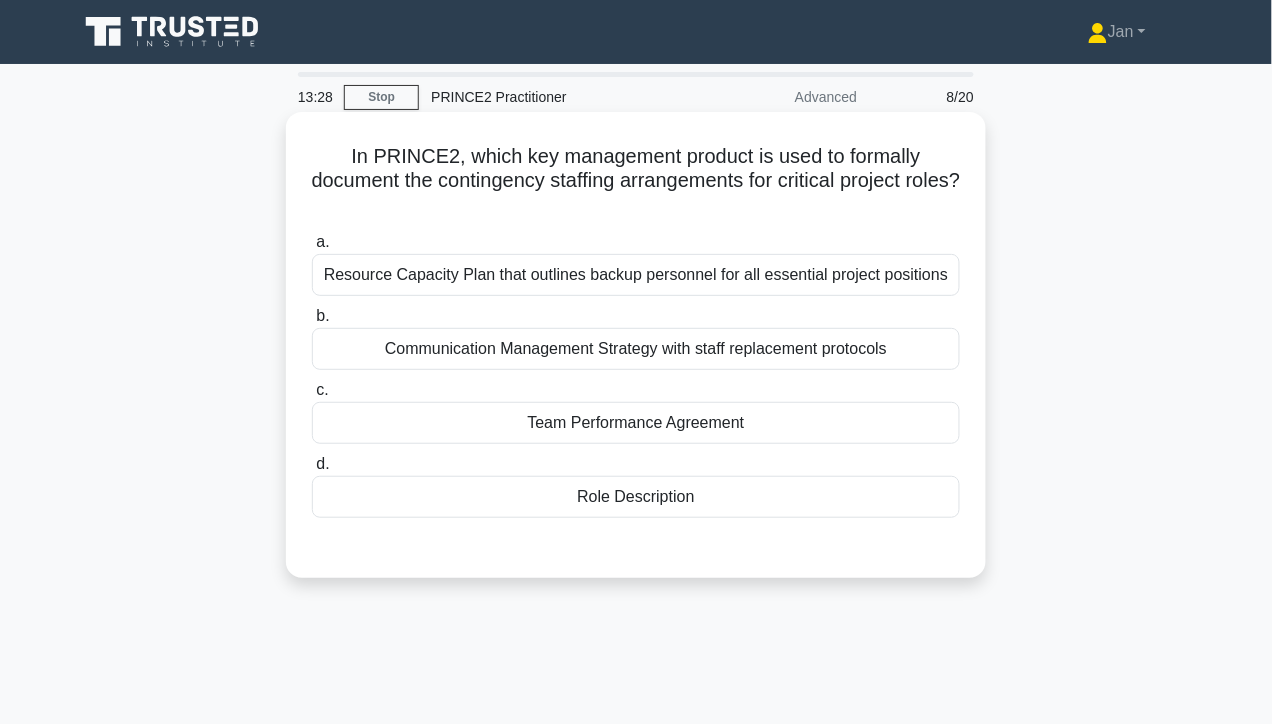 click on "Role Description" at bounding box center [636, 497] 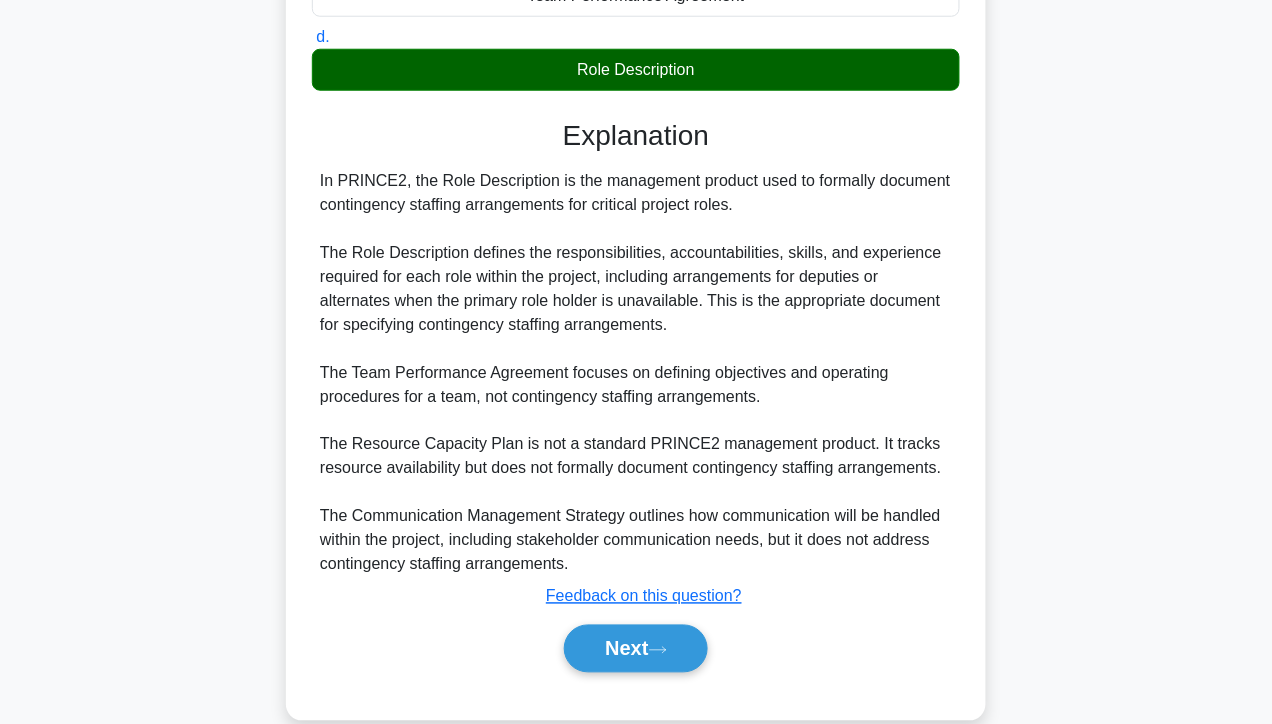 scroll, scrollTop: 459, scrollLeft: 0, axis: vertical 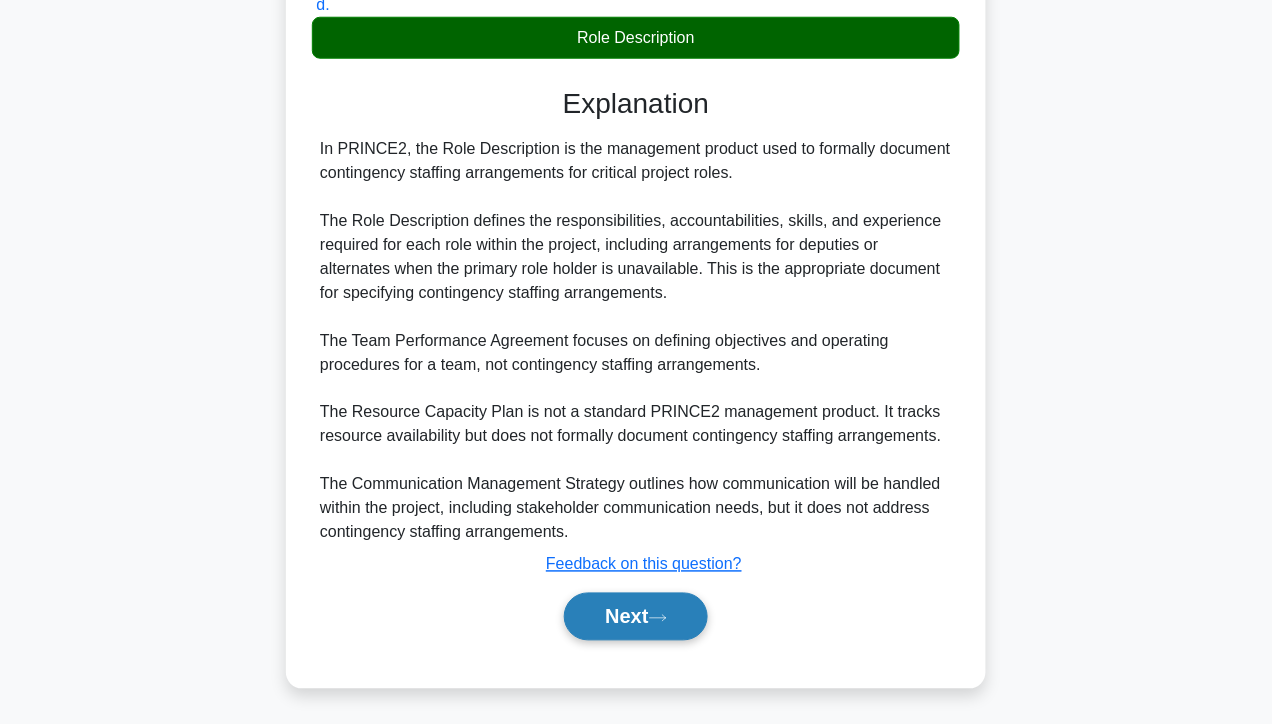 click on "Next" at bounding box center [635, 617] 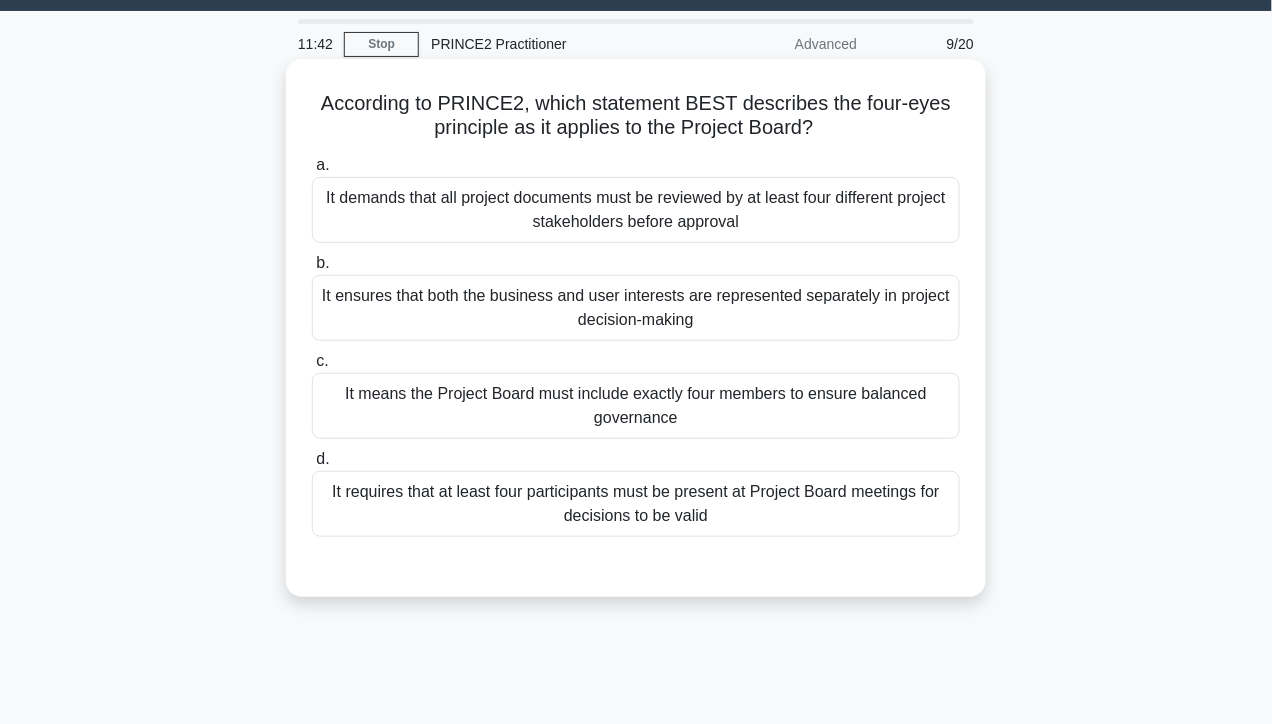 scroll, scrollTop: 66, scrollLeft: 0, axis: vertical 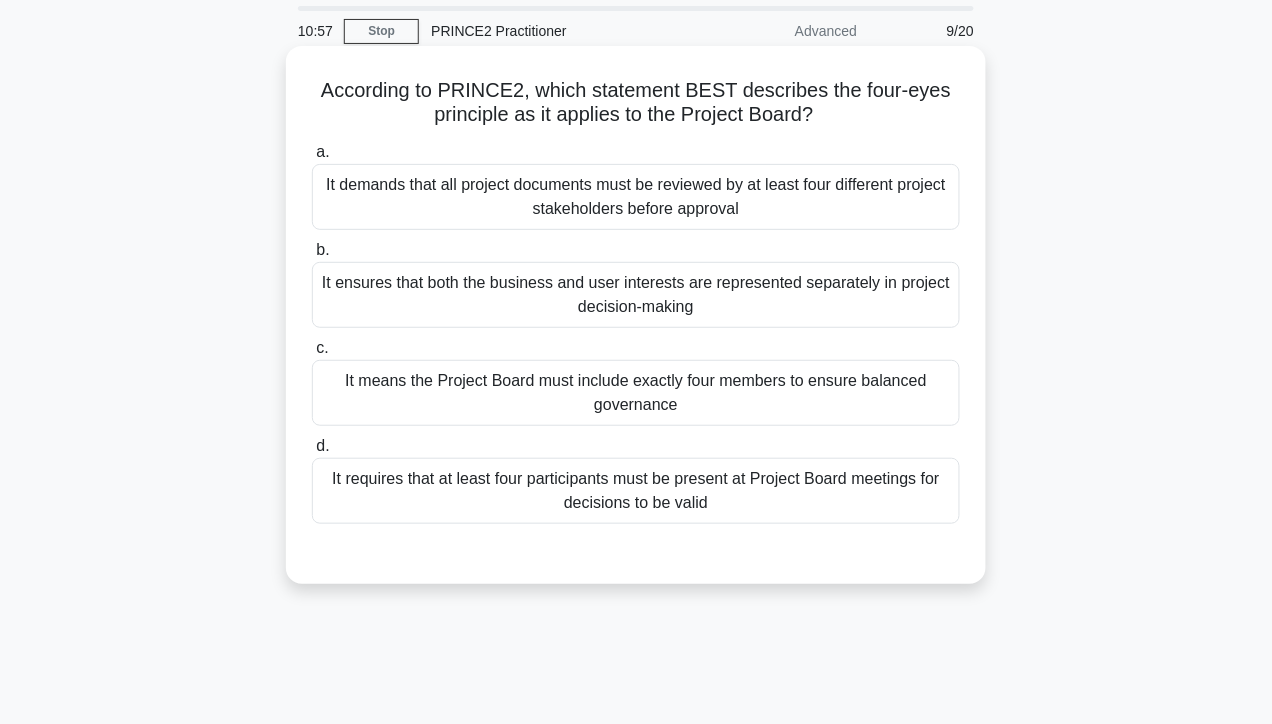 click on "It ensures that both the business and user interests are represented separately in project decision-making" at bounding box center [636, 295] 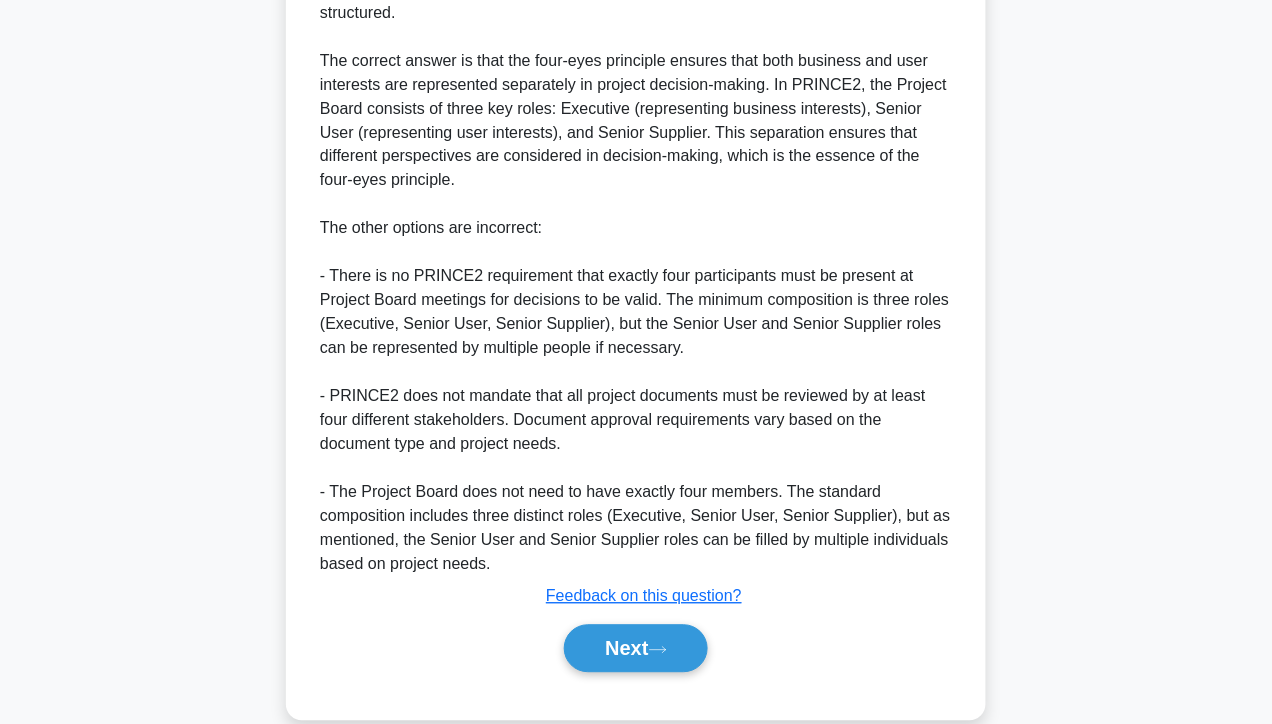 scroll, scrollTop: 747, scrollLeft: 0, axis: vertical 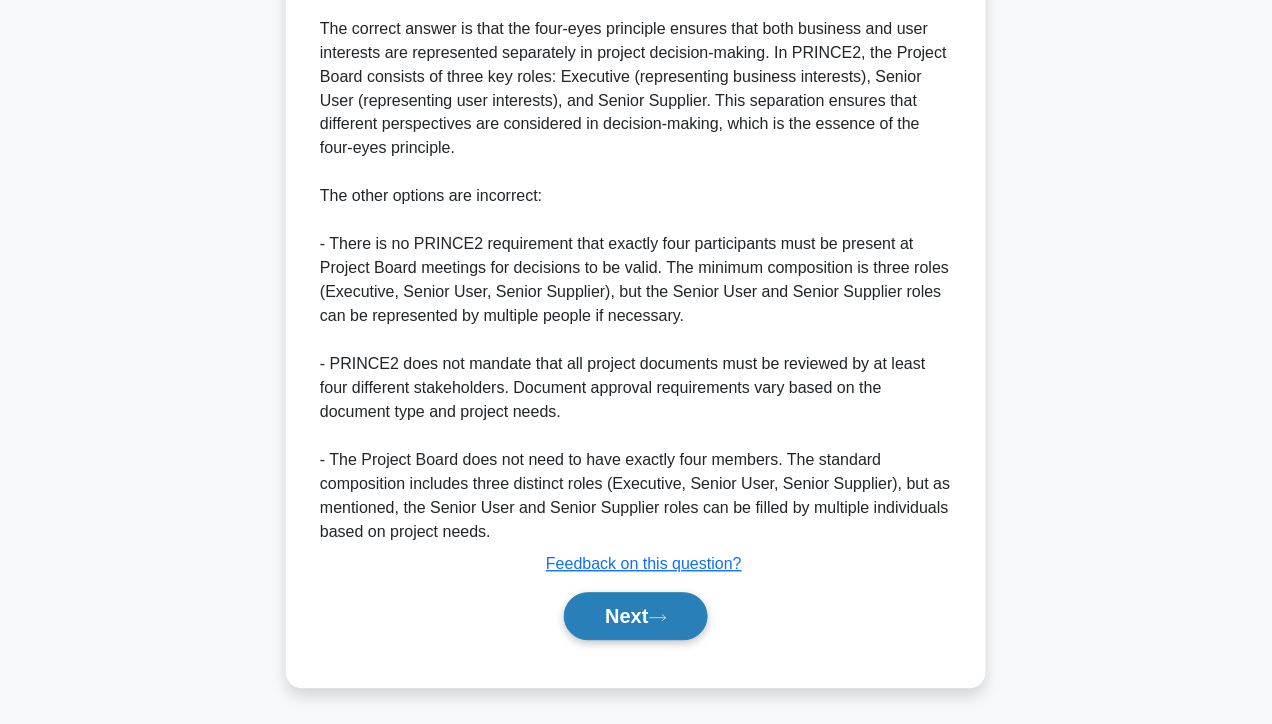 click on "Next" at bounding box center (635, 617) 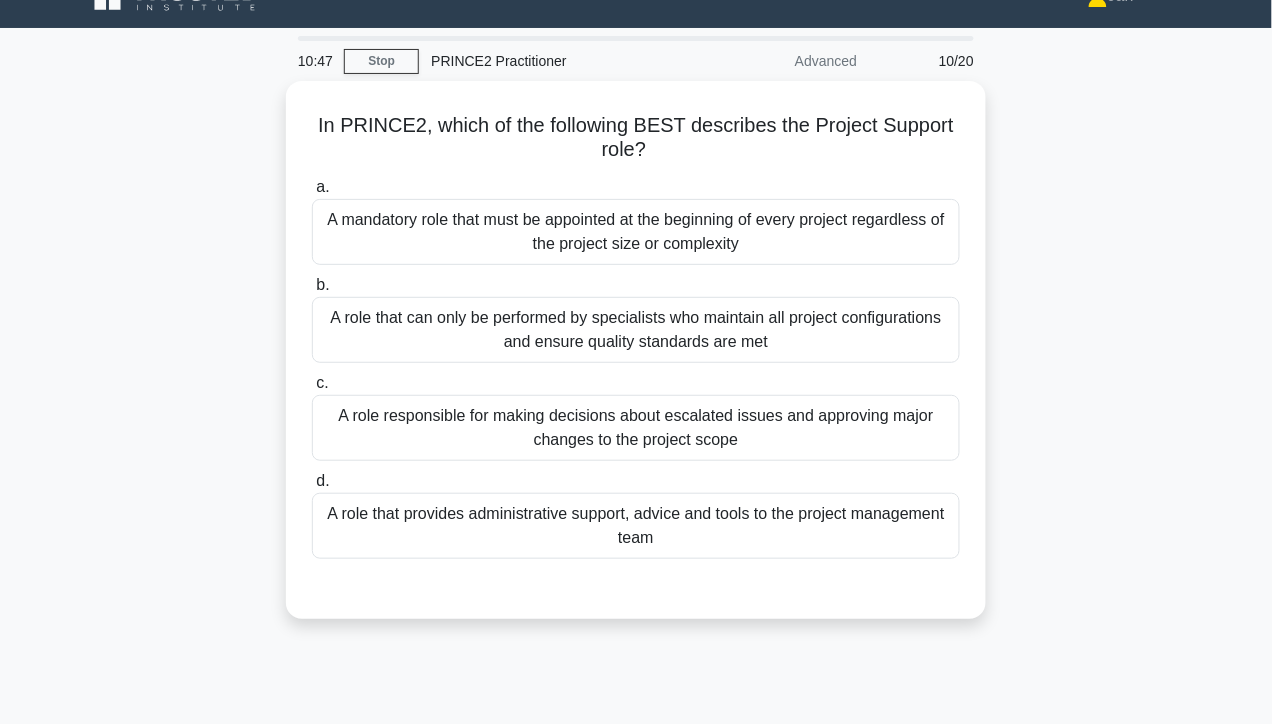 scroll, scrollTop: 47, scrollLeft: 0, axis: vertical 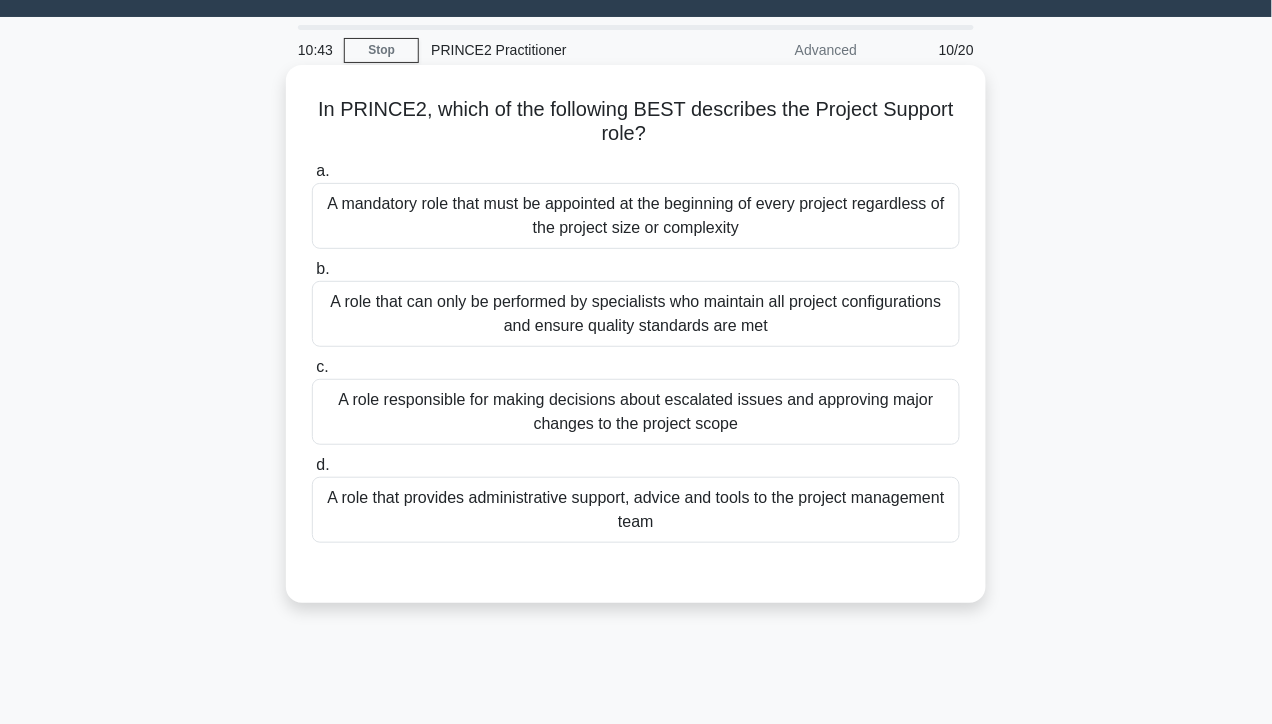 click on "A role that provides administrative support, advice and tools to the project management team" at bounding box center [636, 510] 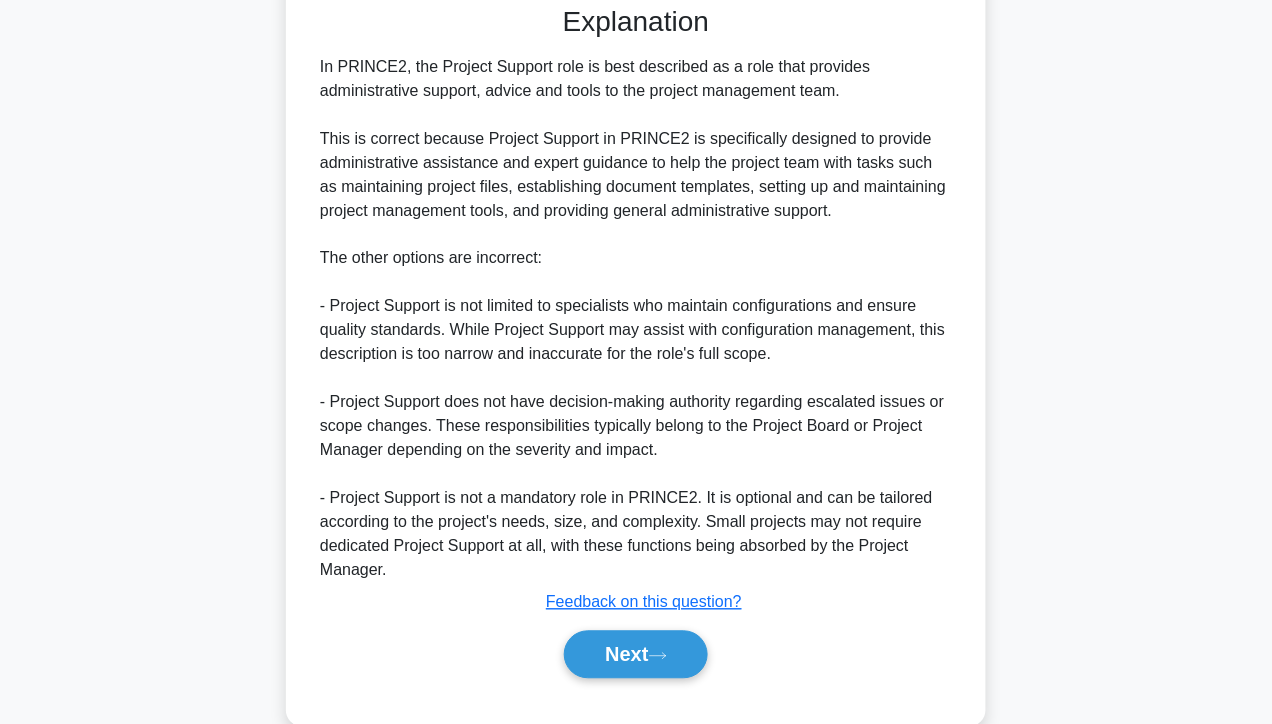 scroll, scrollTop: 651, scrollLeft: 0, axis: vertical 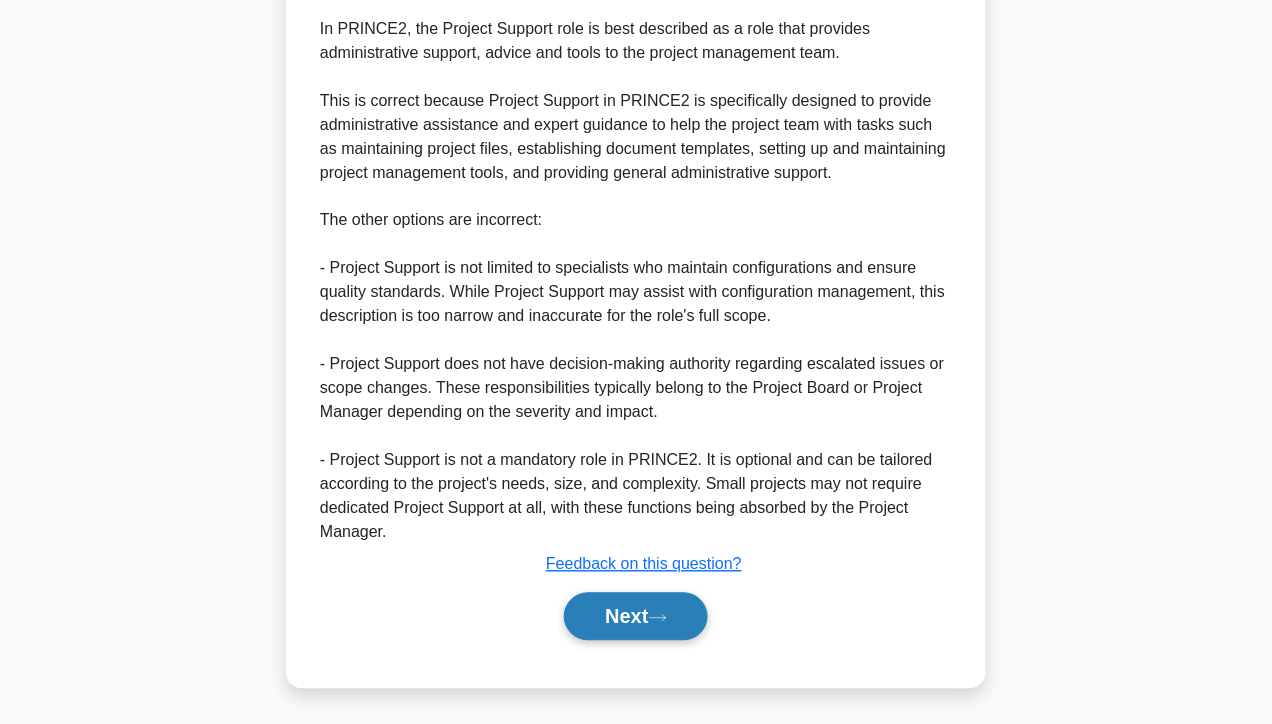 click on "Next" at bounding box center (635, 617) 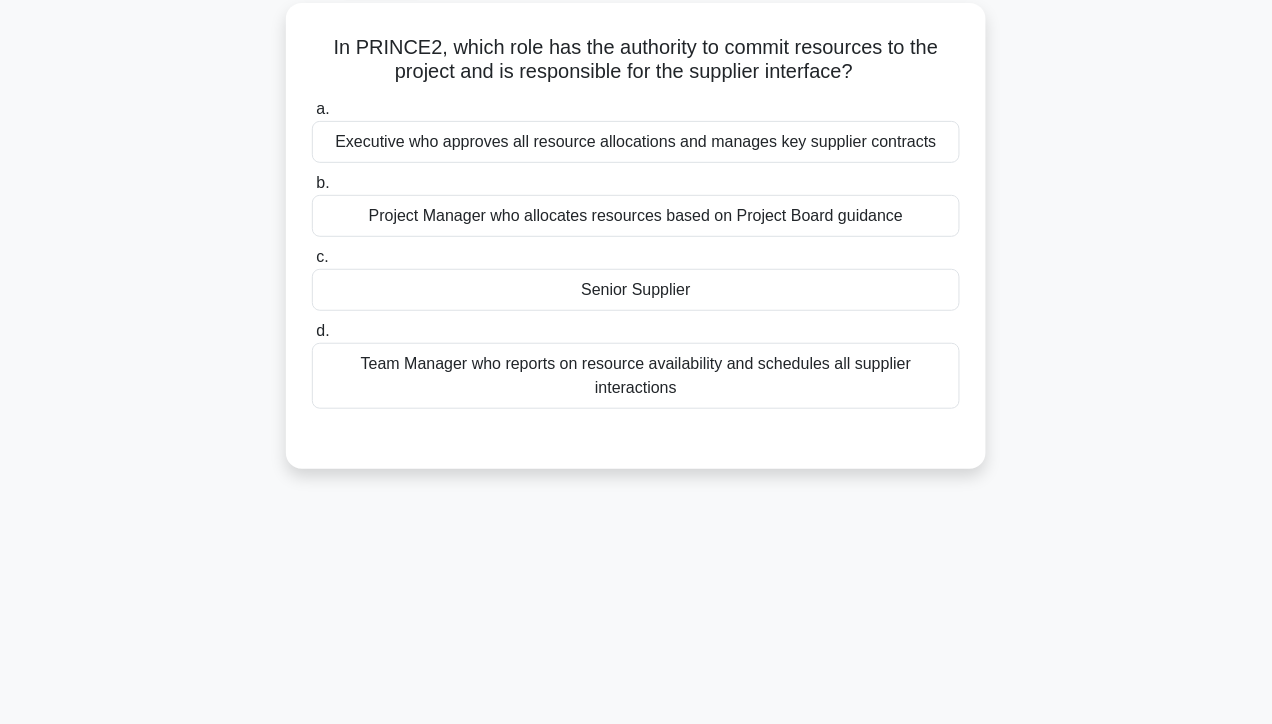 scroll, scrollTop: 0, scrollLeft: 0, axis: both 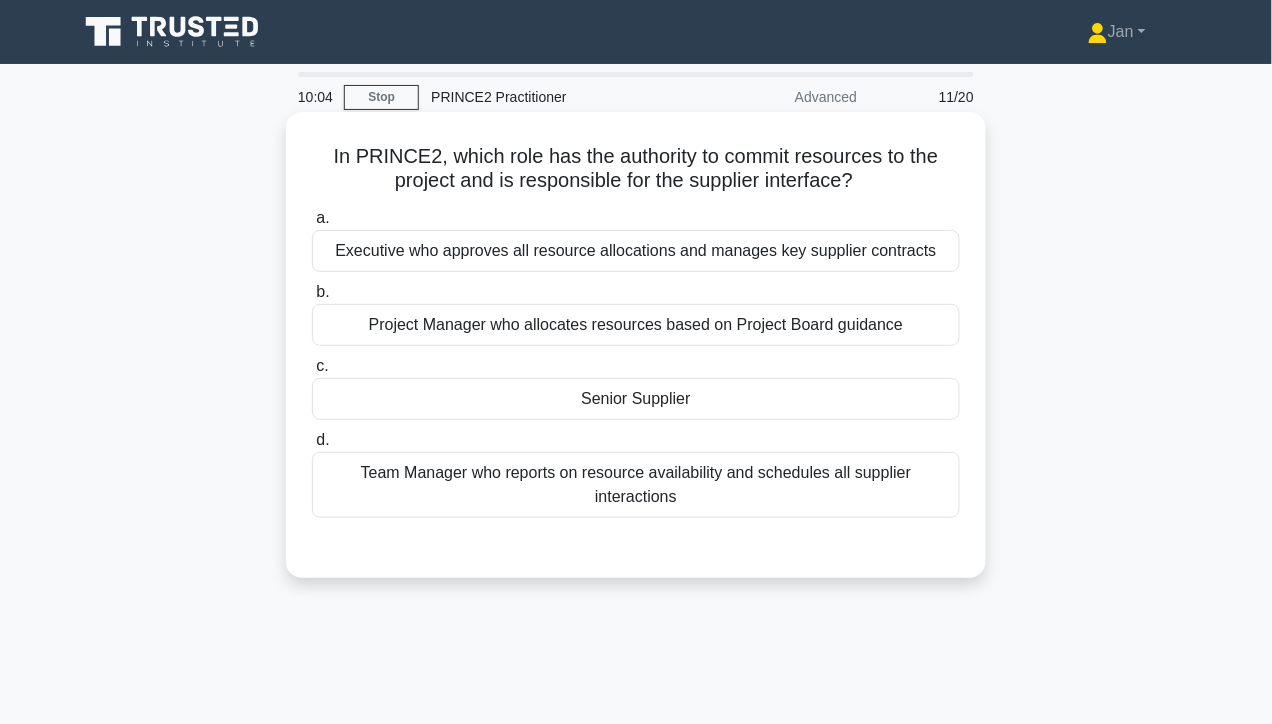 click on "Senior Supplier" at bounding box center [636, 399] 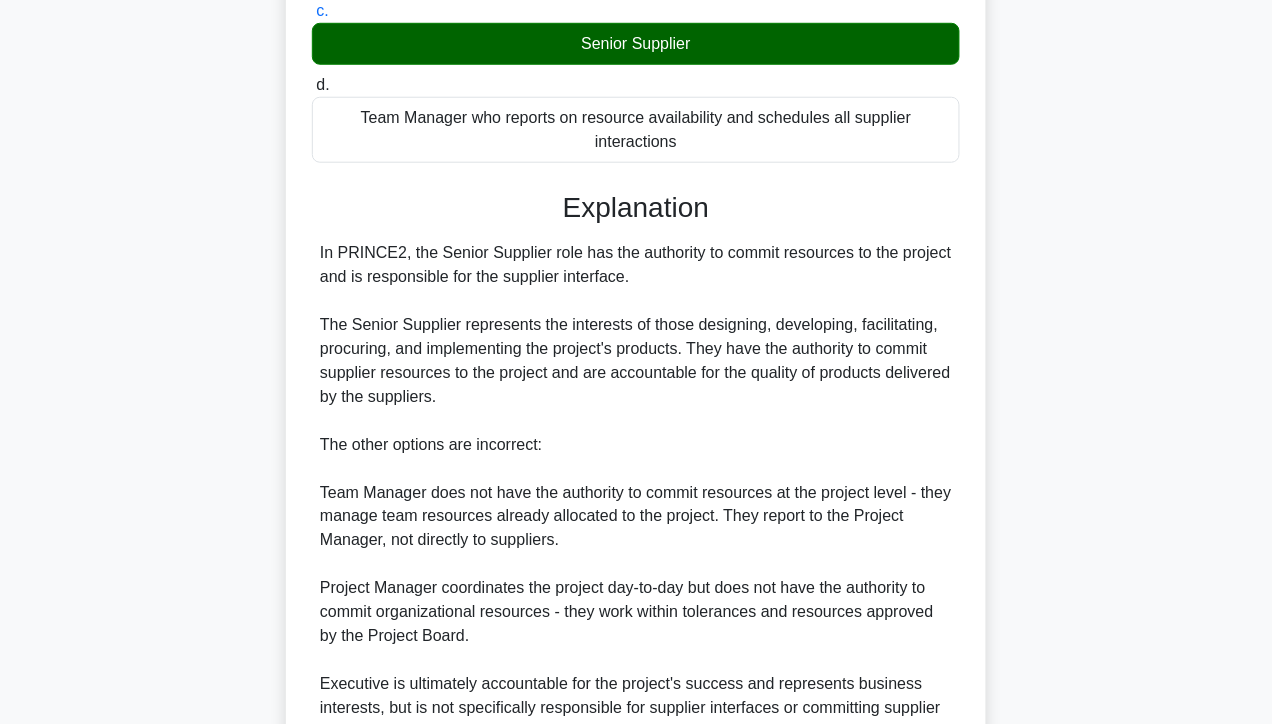 scroll, scrollTop: 555, scrollLeft: 0, axis: vertical 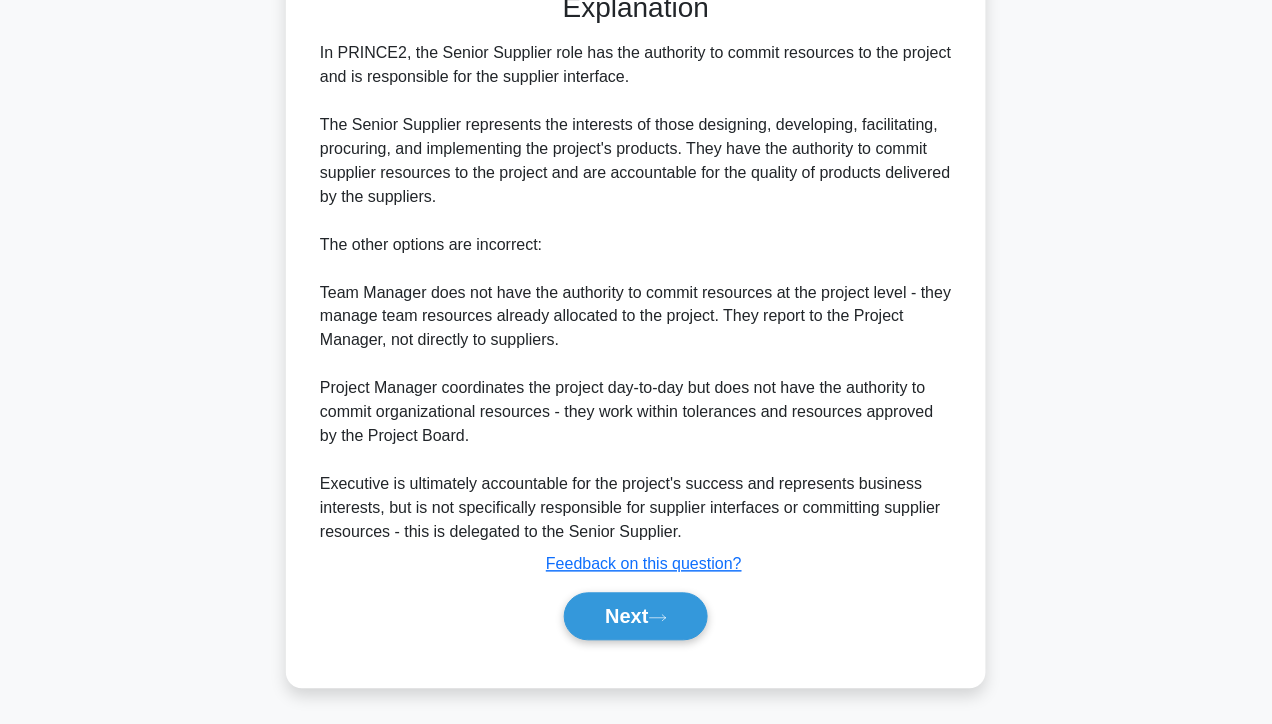 click on "Next" at bounding box center [636, 617] 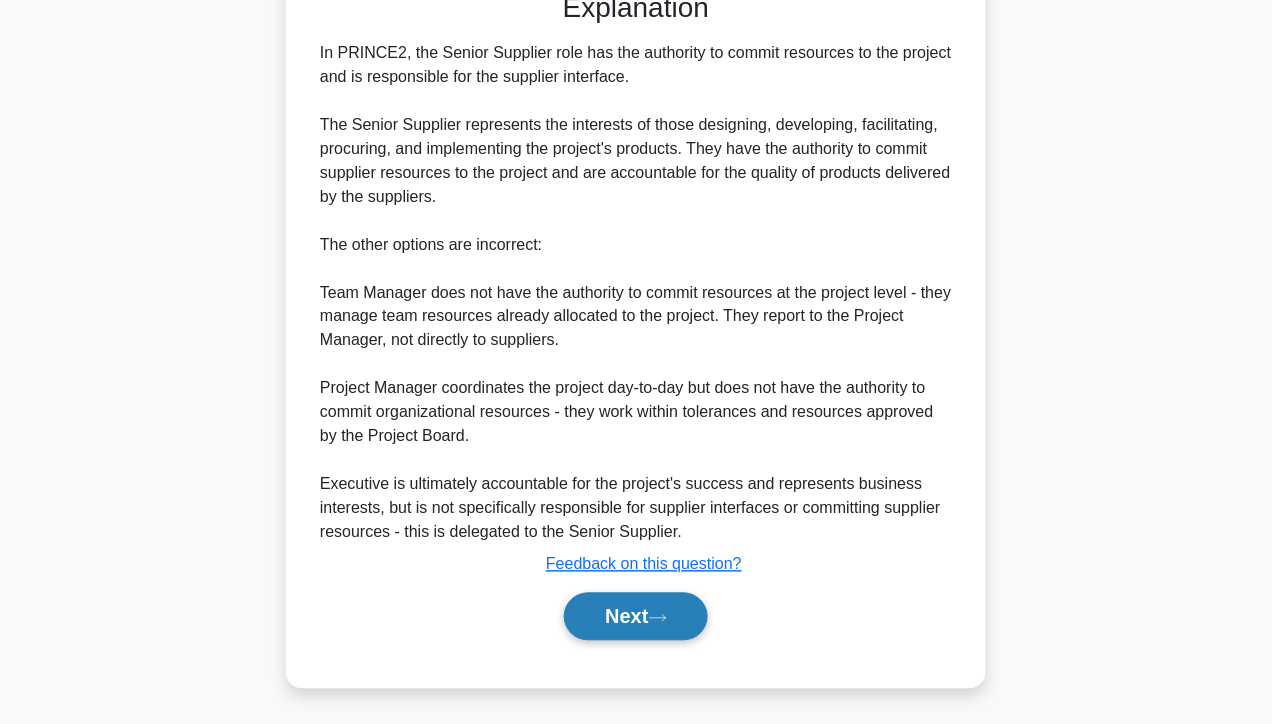 click on "Next" at bounding box center [635, 617] 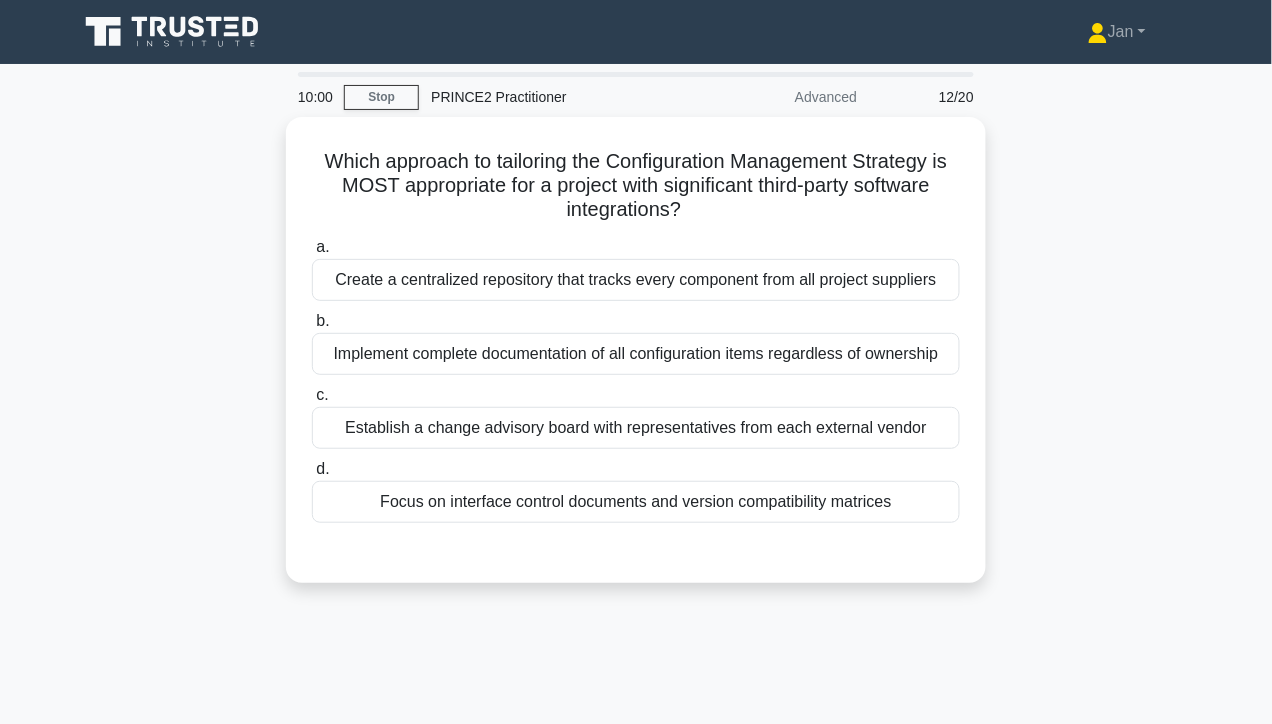 scroll, scrollTop: 0, scrollLeft: 0, axis: both 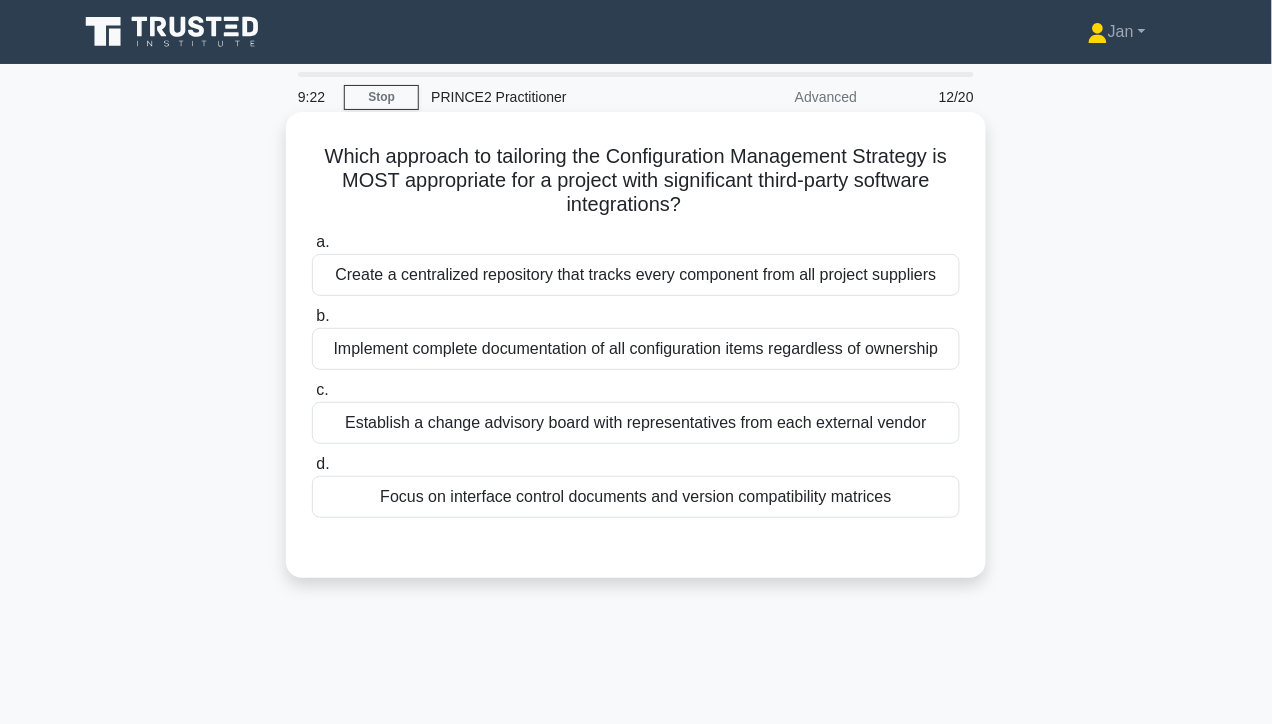 click on "Focus on interface control documents and version compatibility matrices" at bounding box center (636, 497) 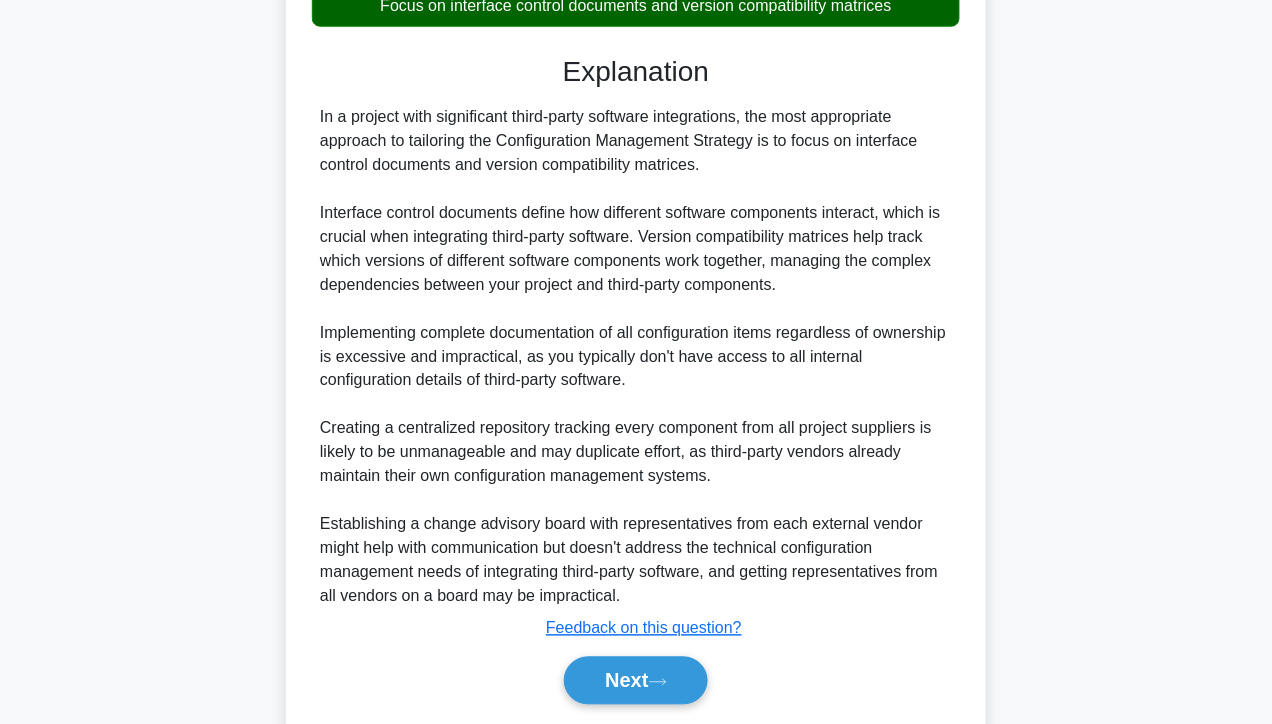 scroll, scrollTop: 497, scrollLeft: 0, axis: vertical 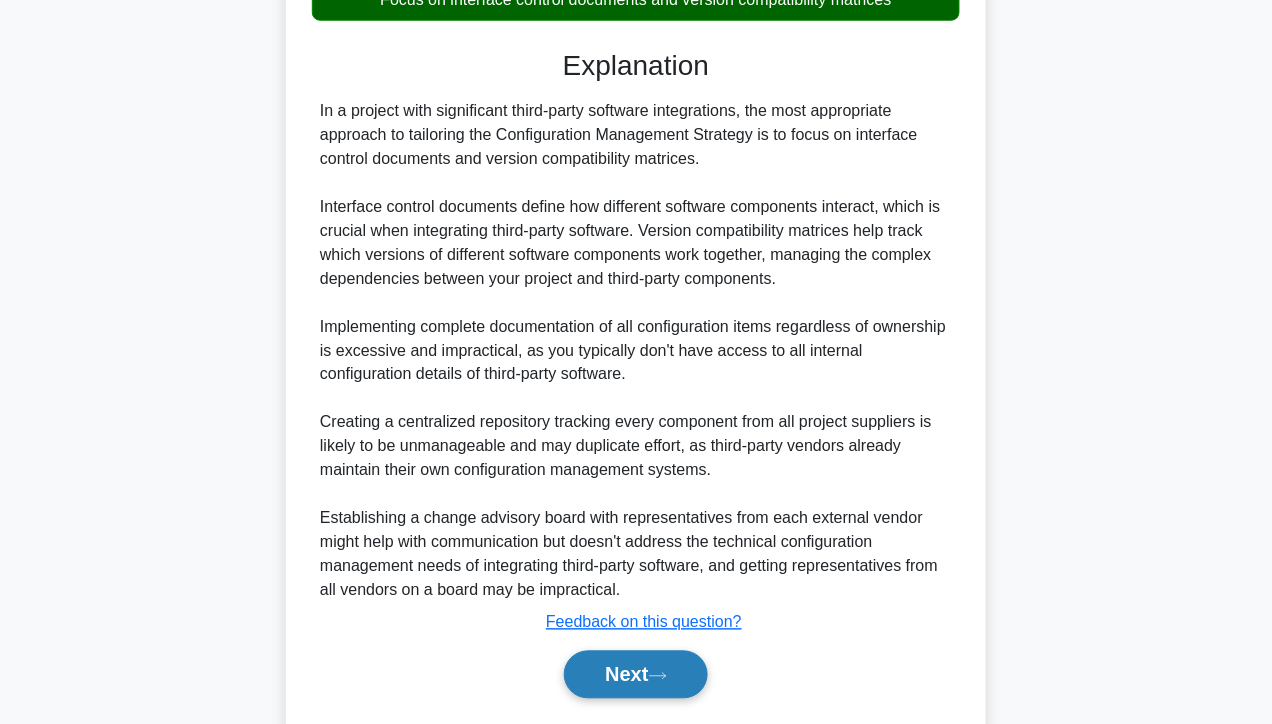 click on "Next" at bounding box center [635, 675] 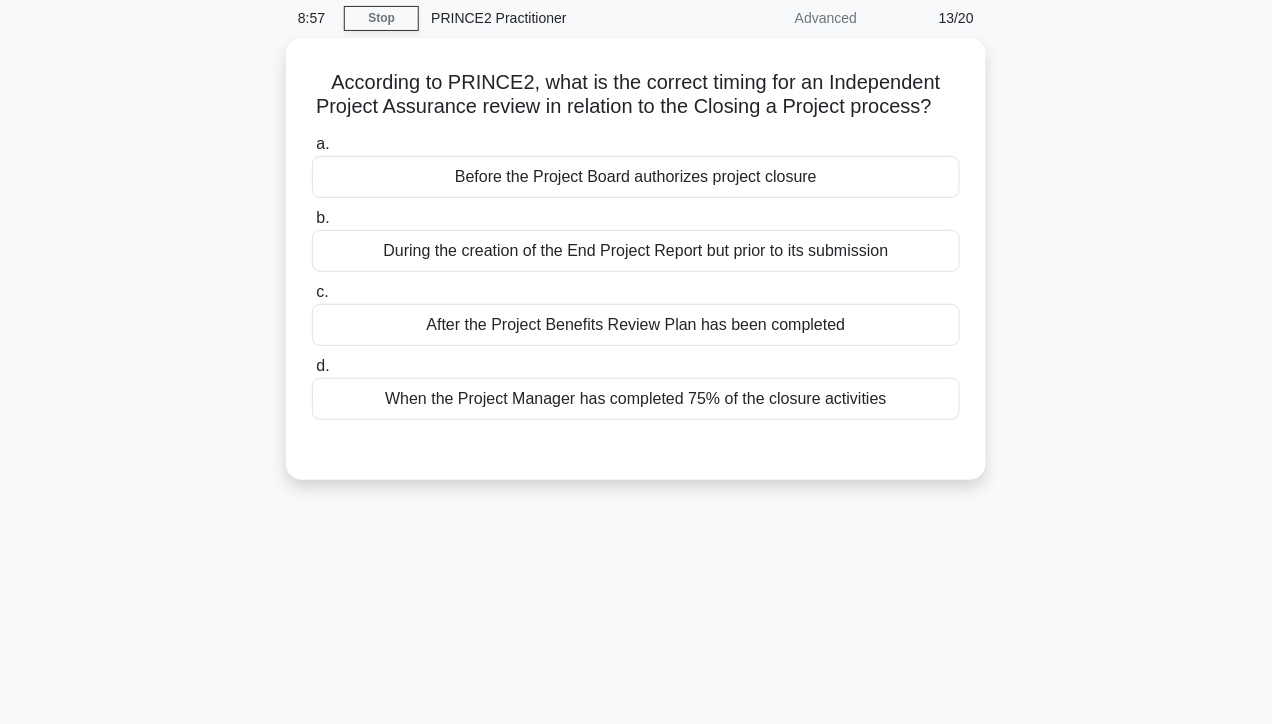scroll, scrollTop: 0, scrollLeft: 0, axis: both 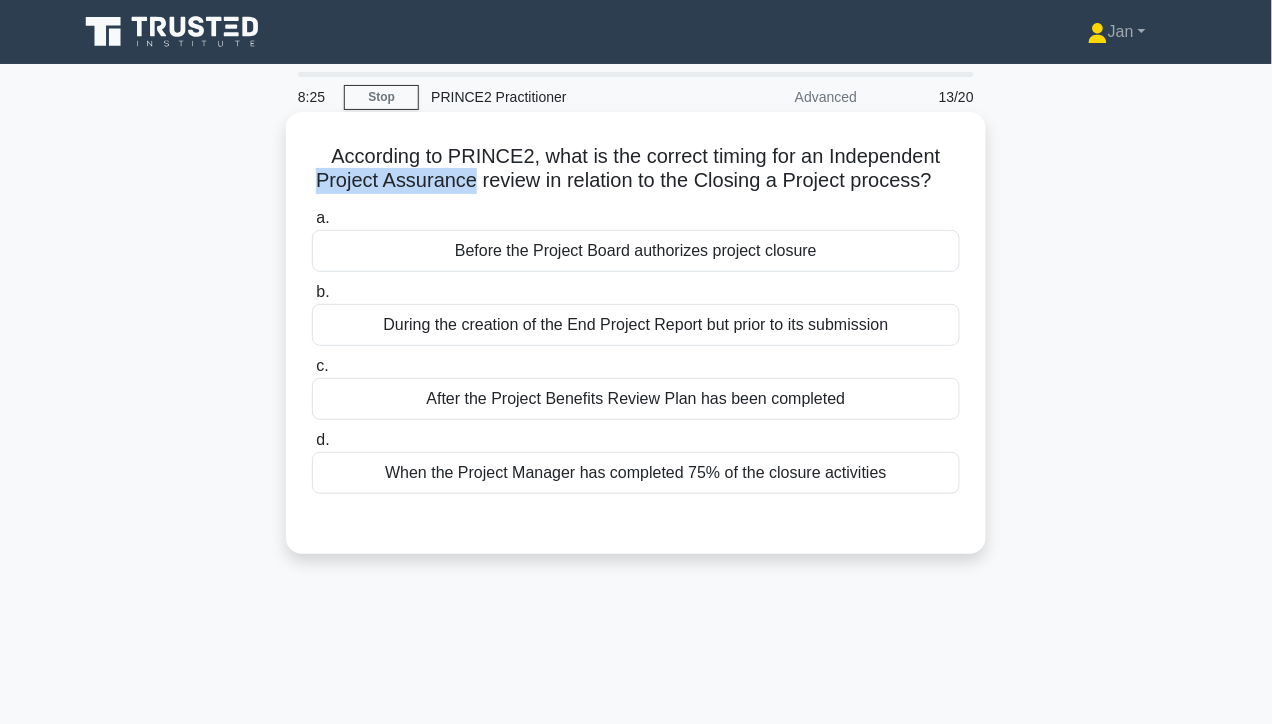 drag, startPoint x: 316, startPoint y: 179, endPoint x: 473, endPoint y: 177, distance: 157.01274 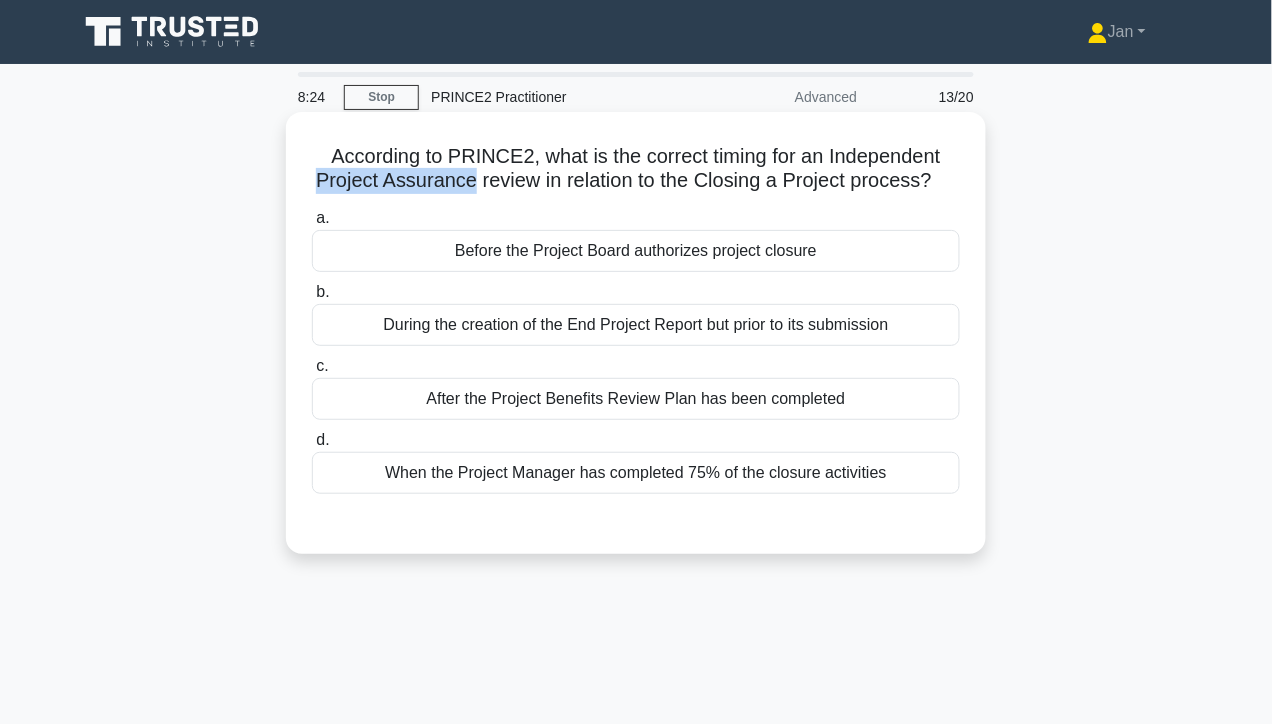 copy on "Project Assurance" 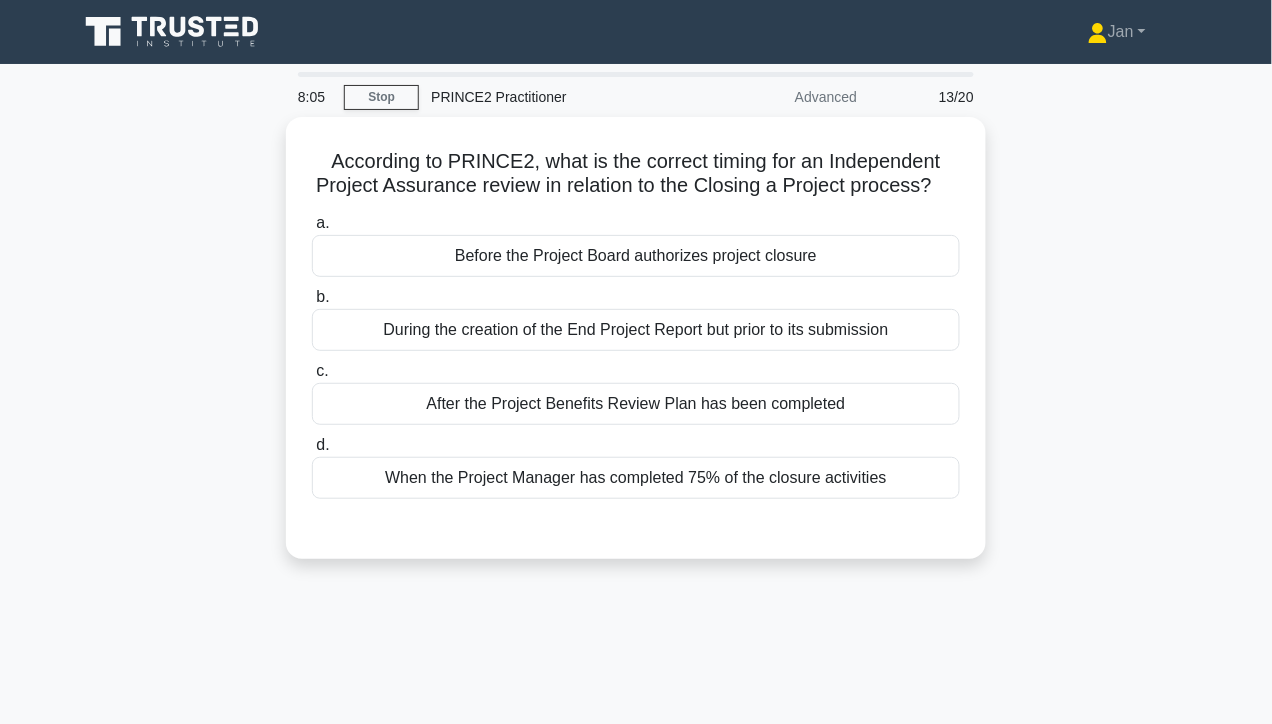 click on "According to PRINCE2, what is the correct timing for an Independent Project Assurance review in relation to the Closing a Project process?
.spinner_0XTQ{transform-origin:center;animation:spinner_y6GP .75s linear infinite}@keyframes spinner_y6GP{100%{transform:rotate(360deg)}}
a.
Before the Project Board authorizes project closure
b. c. d." at bounding box center (636, 350) 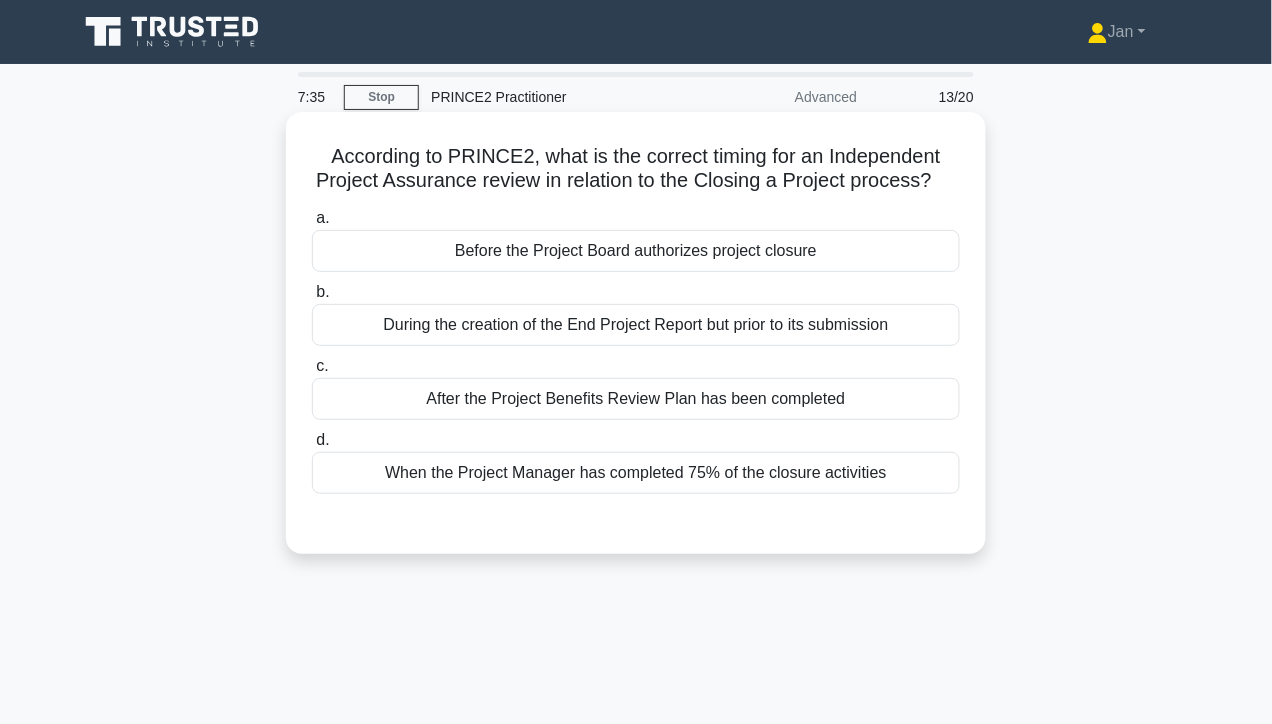click on "During the creation of the End Project Report but prior to its submission" at bounding box center (636, 325) 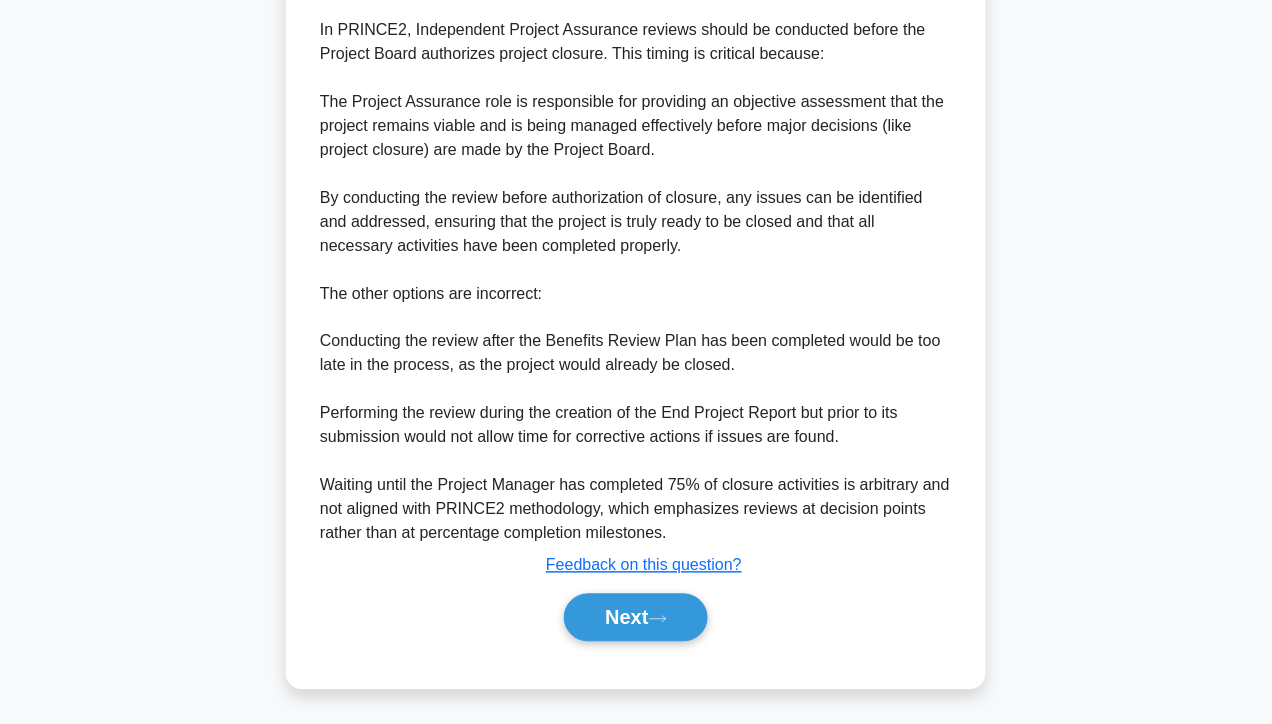 scroll, scrollTop: 557, scrollLeft: 0, axis: vertical 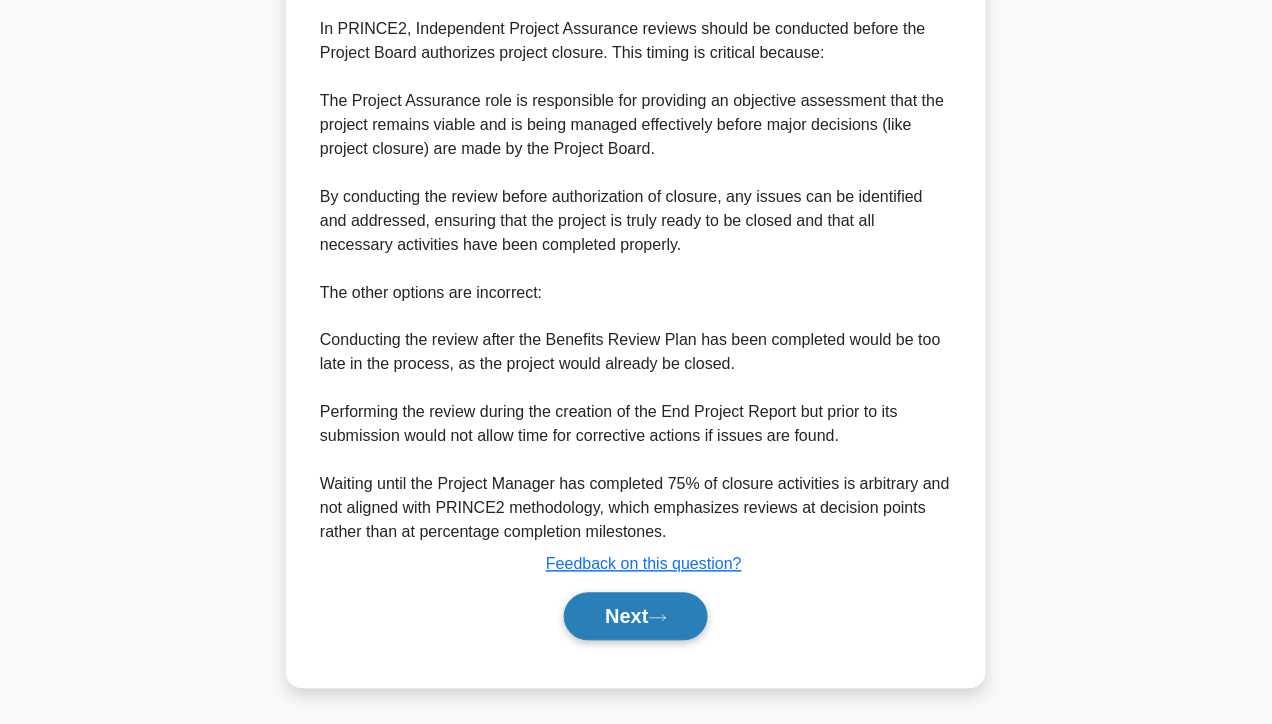 click on "Next" at bounding box center [635, 617] 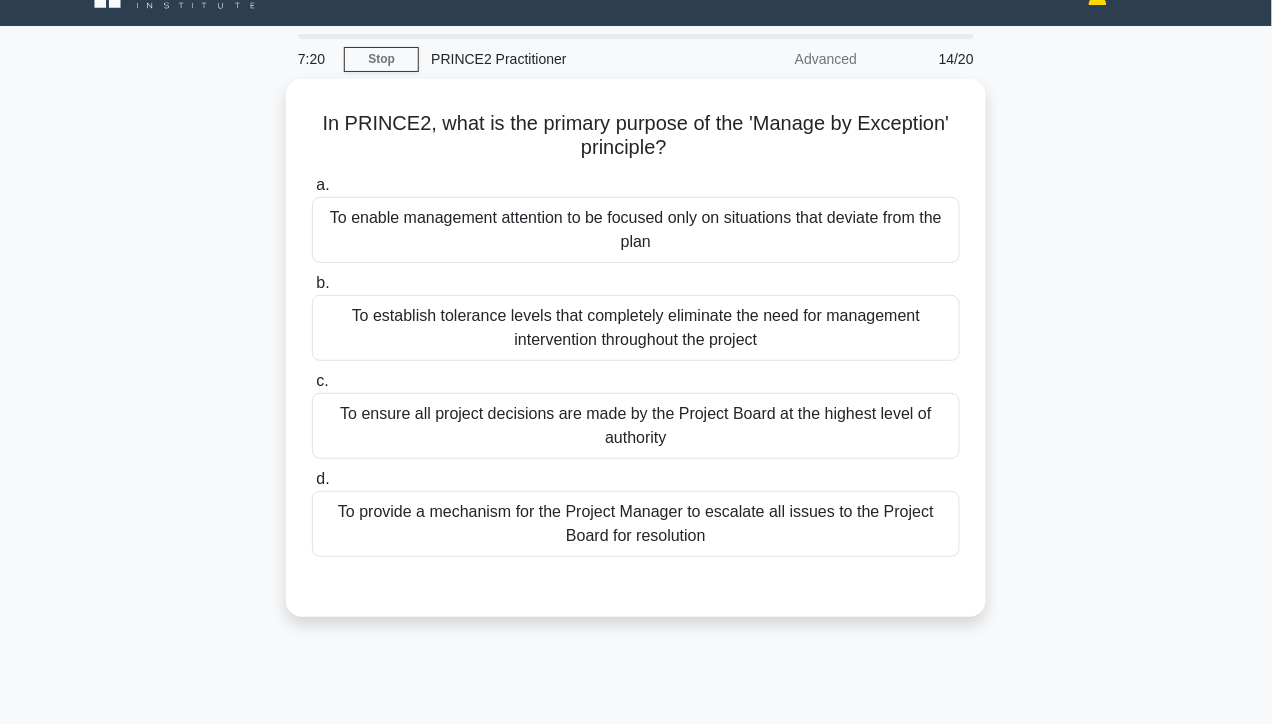 scroll, scrollTop: 31, scrollLeft: 0, axis: vertical 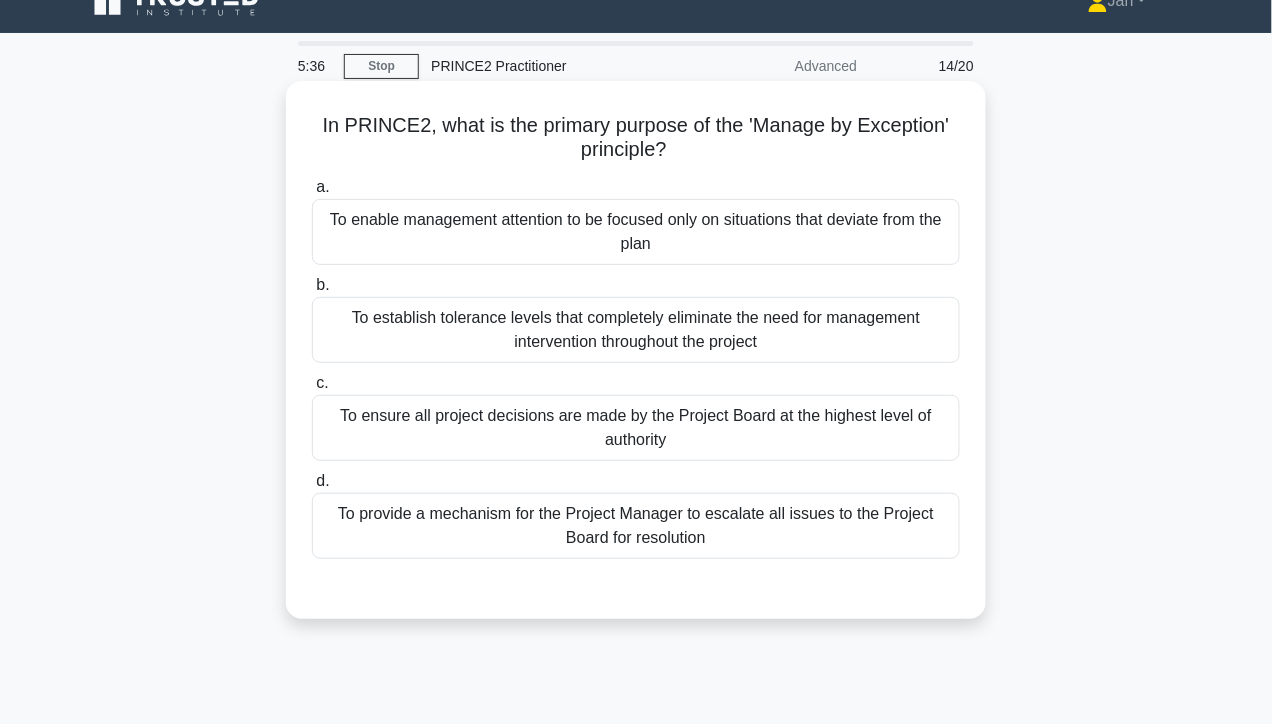 click on "To enable management attention to be focused only on situations that deviate from the plan" at bounding box center [636, 232] 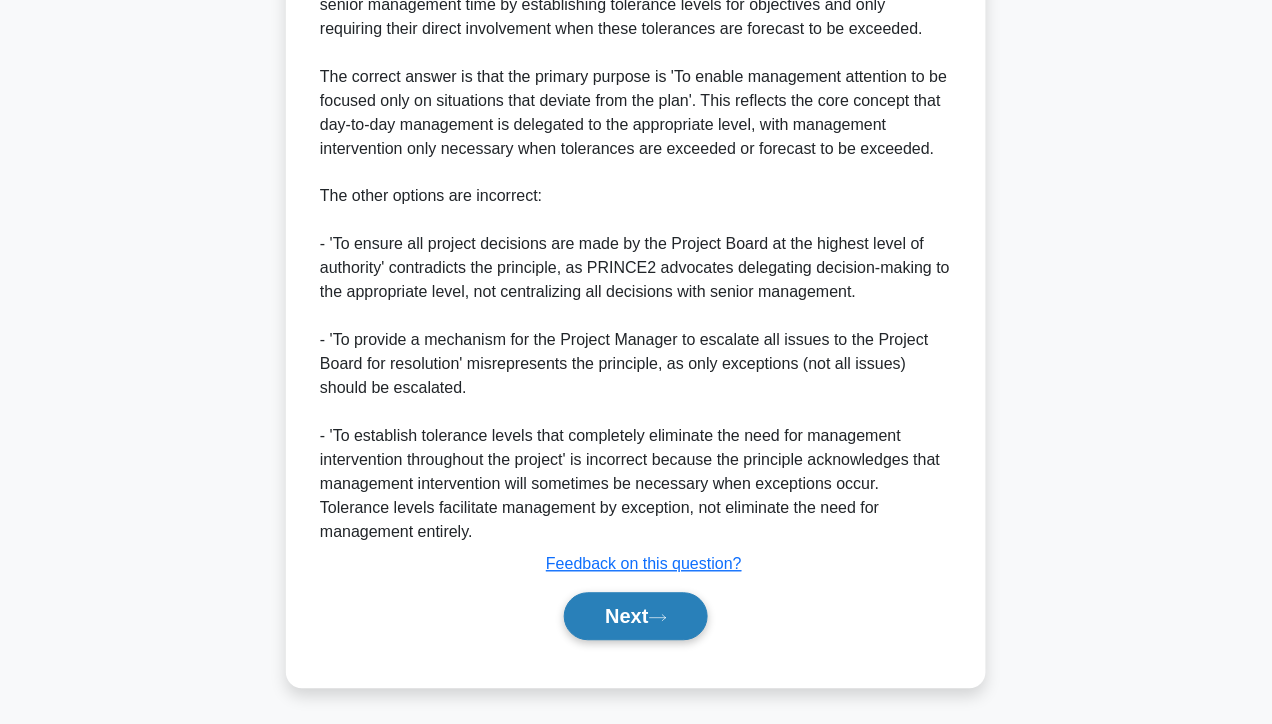 click on "Next" at bounding box center [635, 617] 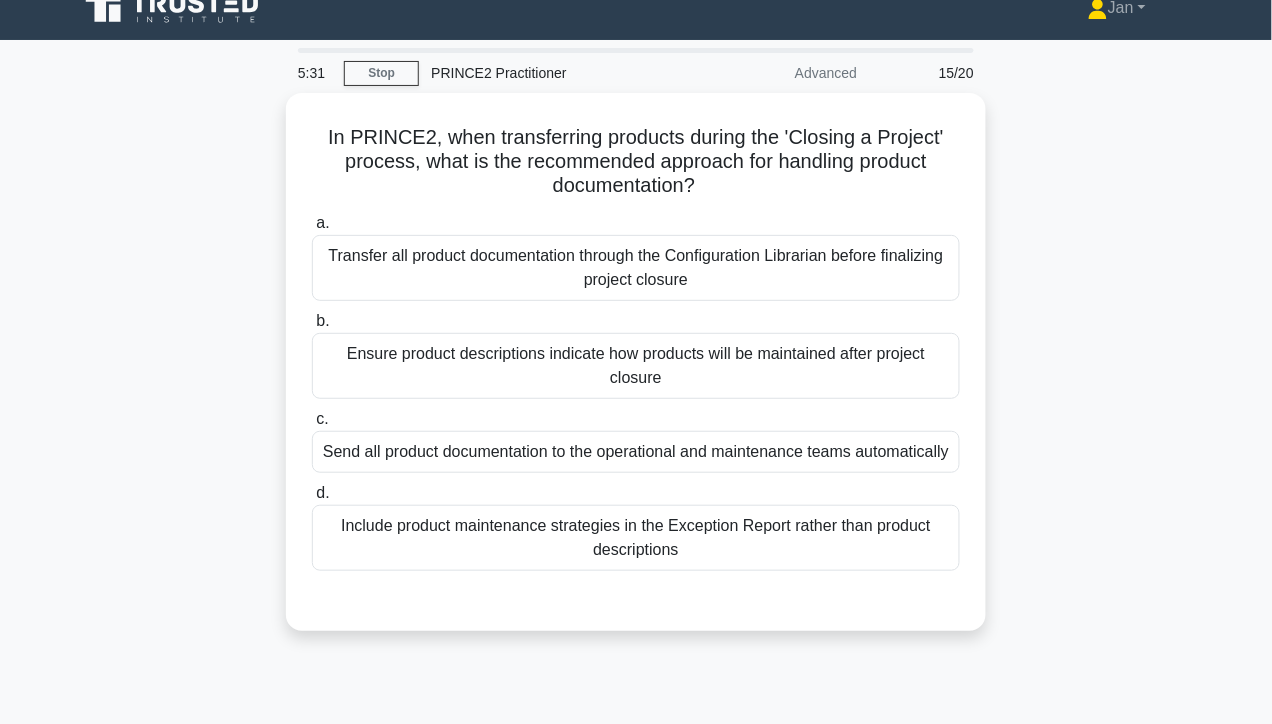 scroll, scrollTop: 22, scrollLeft: 0, axis: vertical 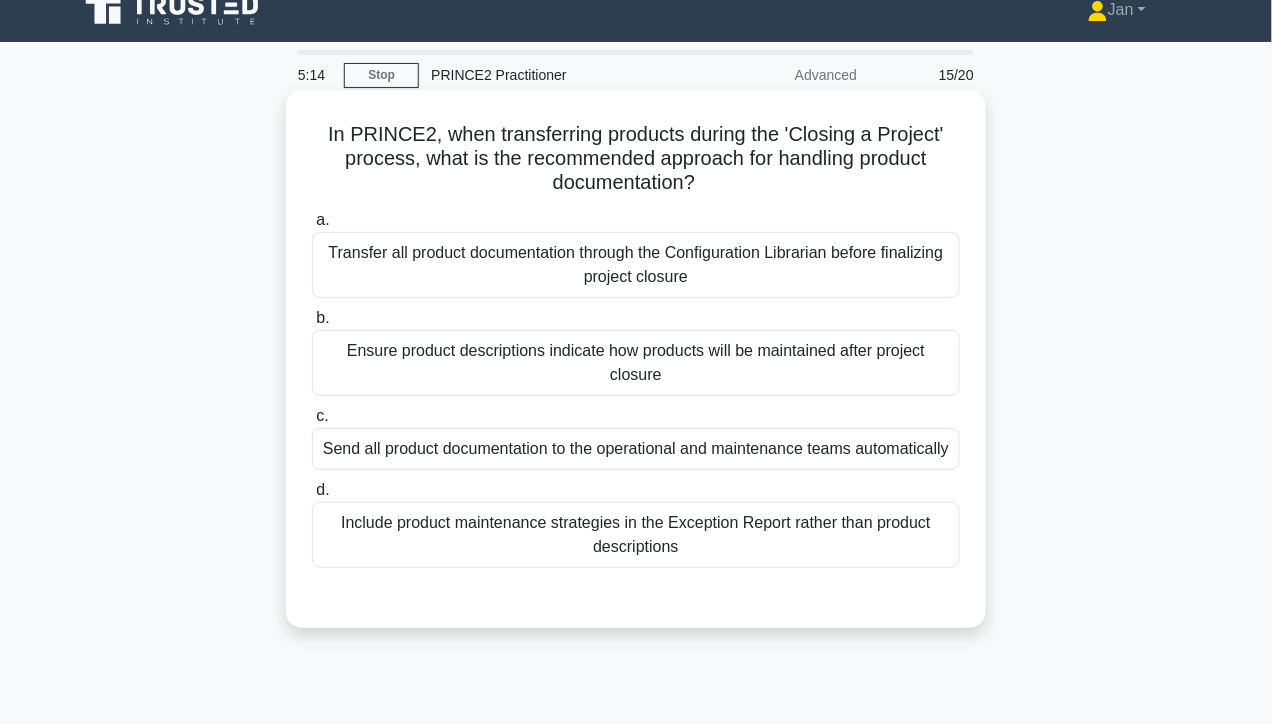click on "Send all product documentation to the operational and maintenance teams automatically" at bounding box center [636, 449] 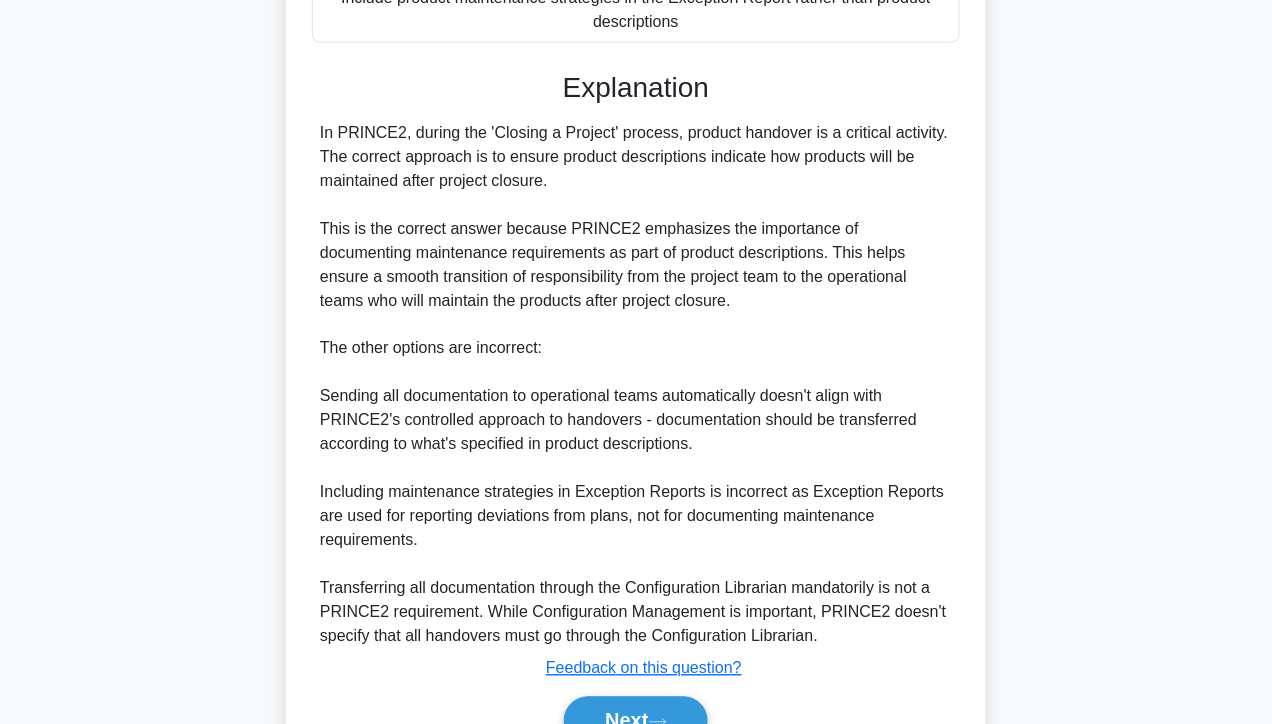 scroll, scrollTop: 653, scrollLeft: 0, axis: vertical 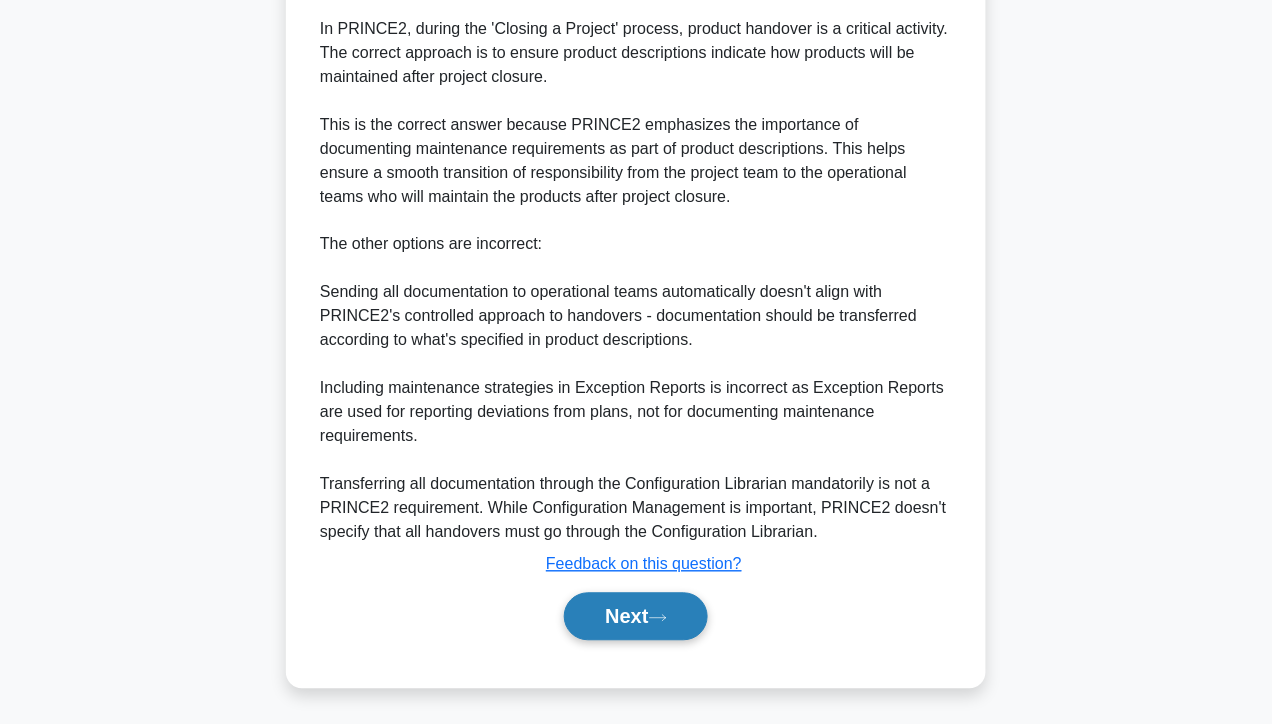 click on "Next" at bounding box center [635, 617] 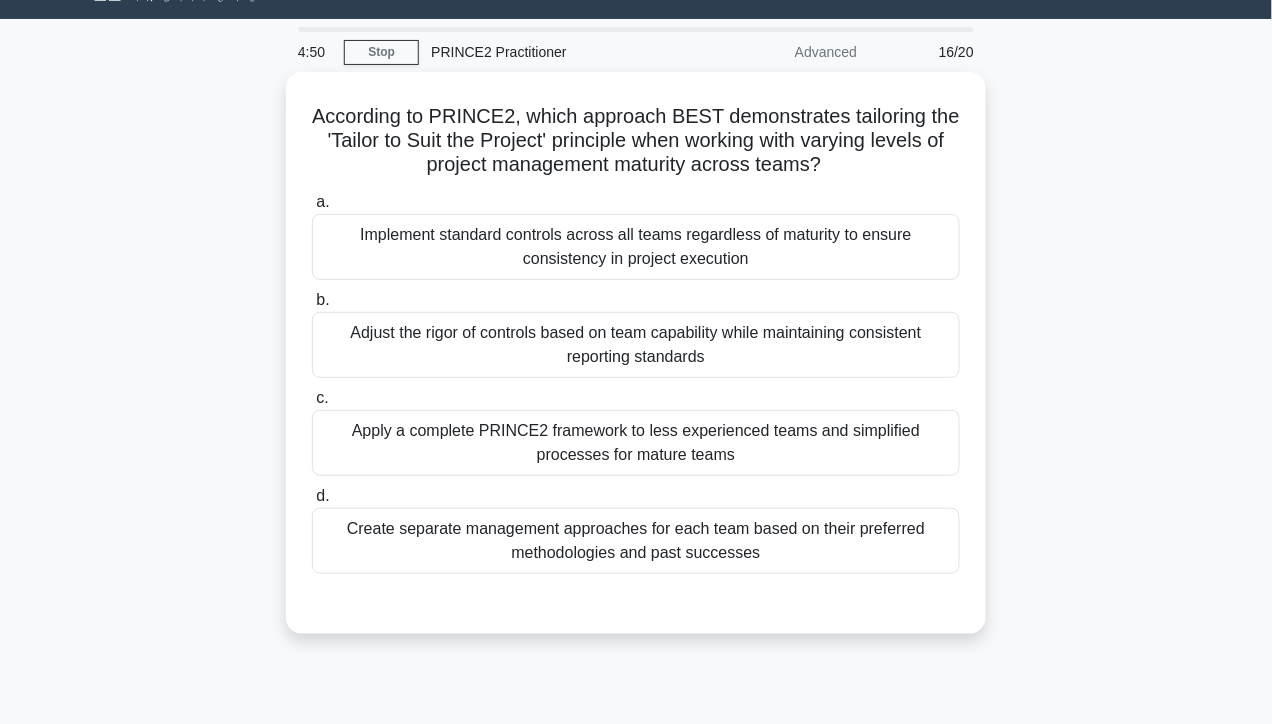 scroll, scrollTop: 0, scrollLeft: 0, axis: both 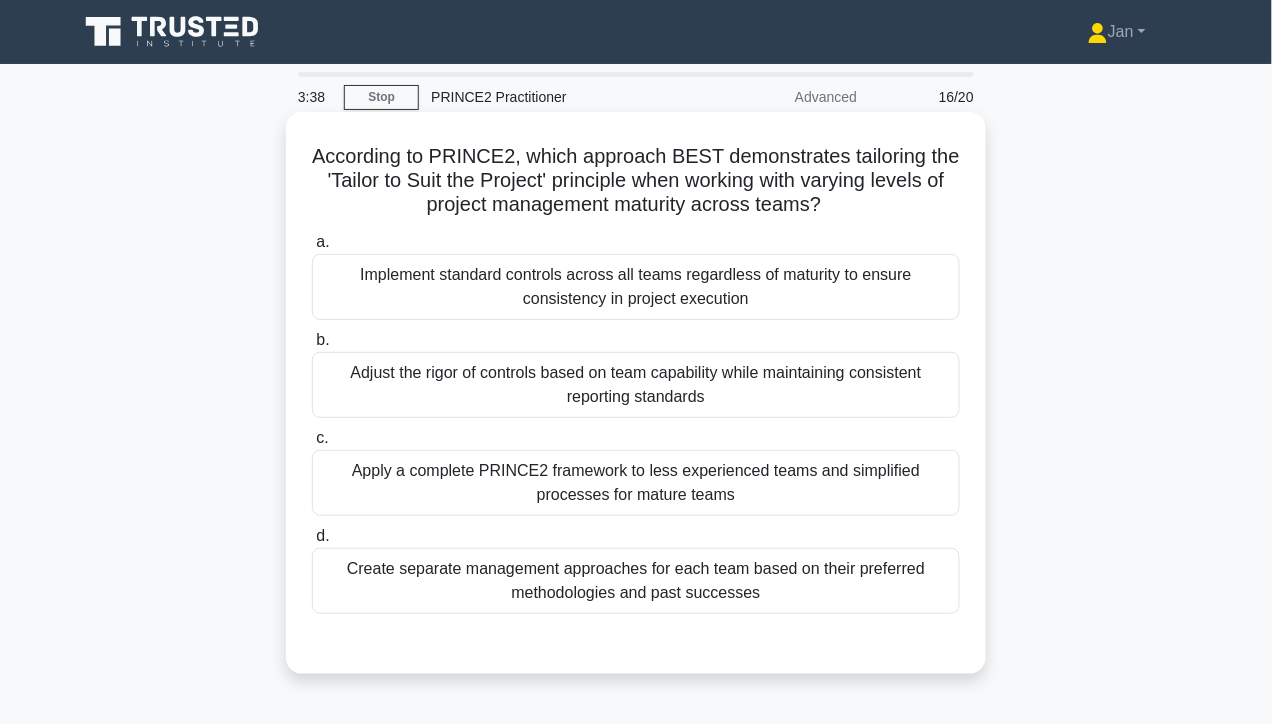 click on "Adjust the rigor of controls based on team capability while maintaining consistent reporting standards" at bounding box center (636, 385) 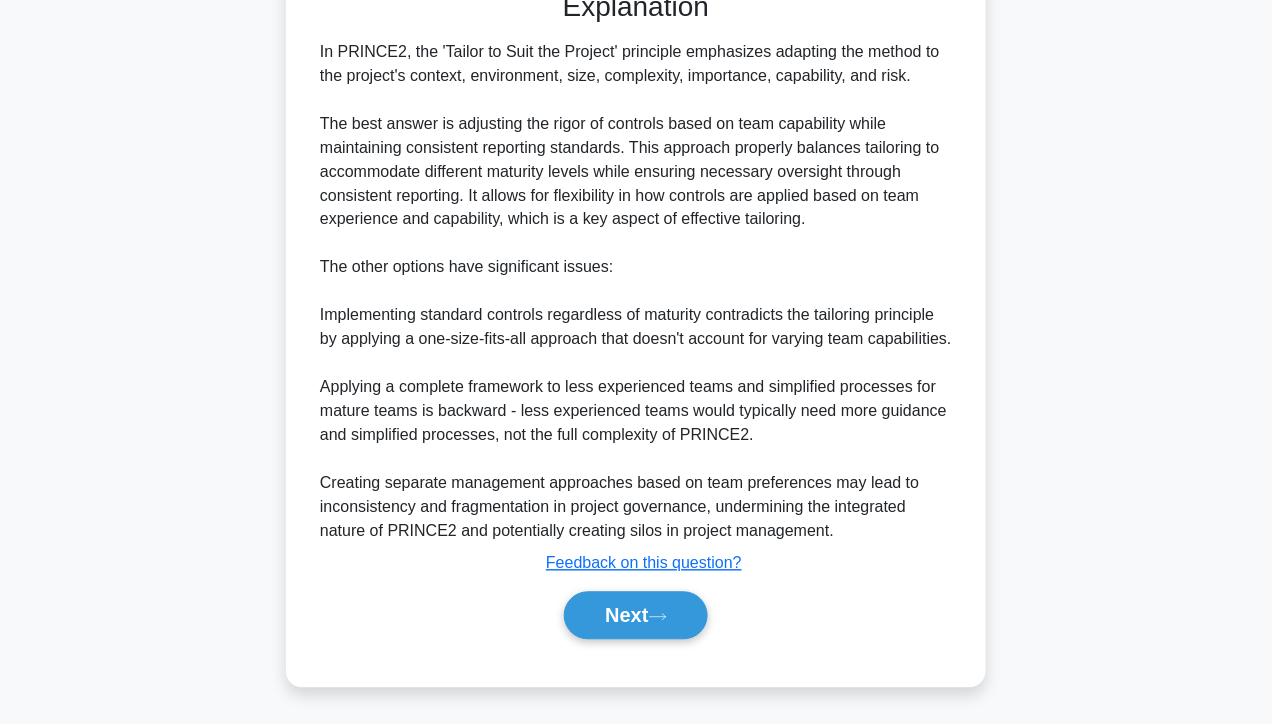 scroll, scrollTop: 675, scrollLeft: 0, axis: vertical 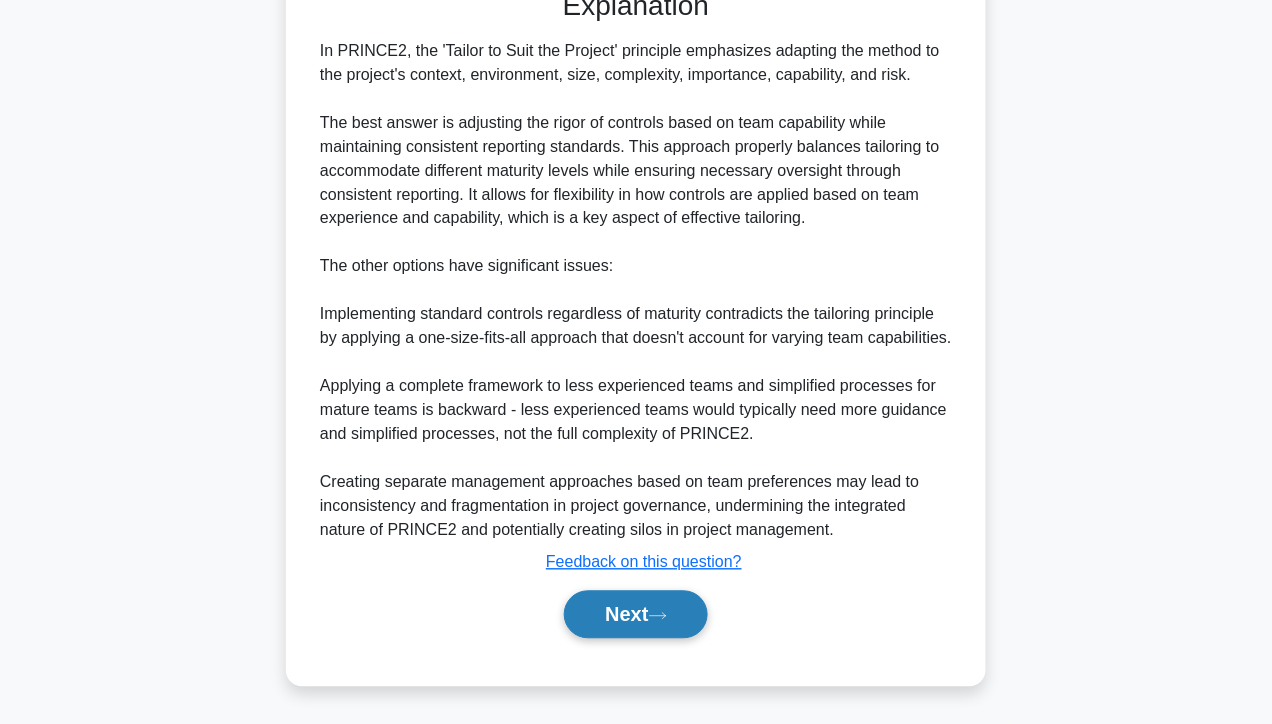 click on "Next" at bounding box center [635, 615] 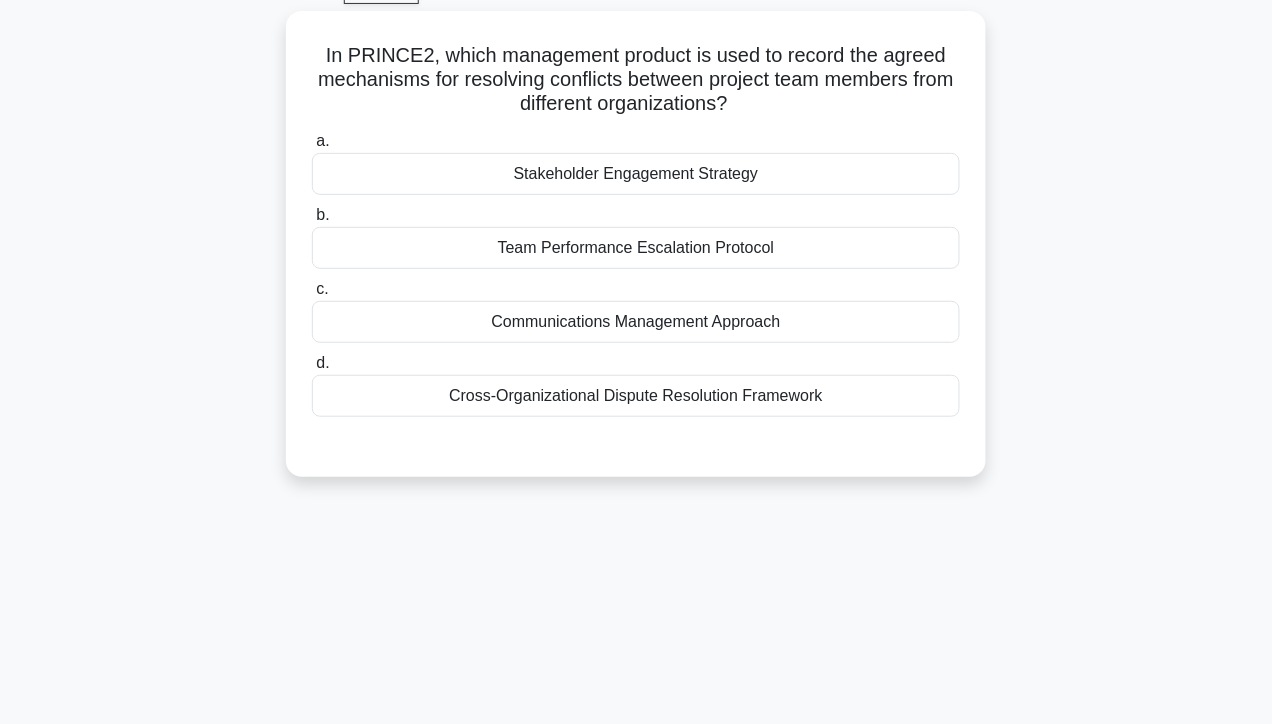 scroll, scrollTop: 75, scrollLeft: 0, axis: vertical 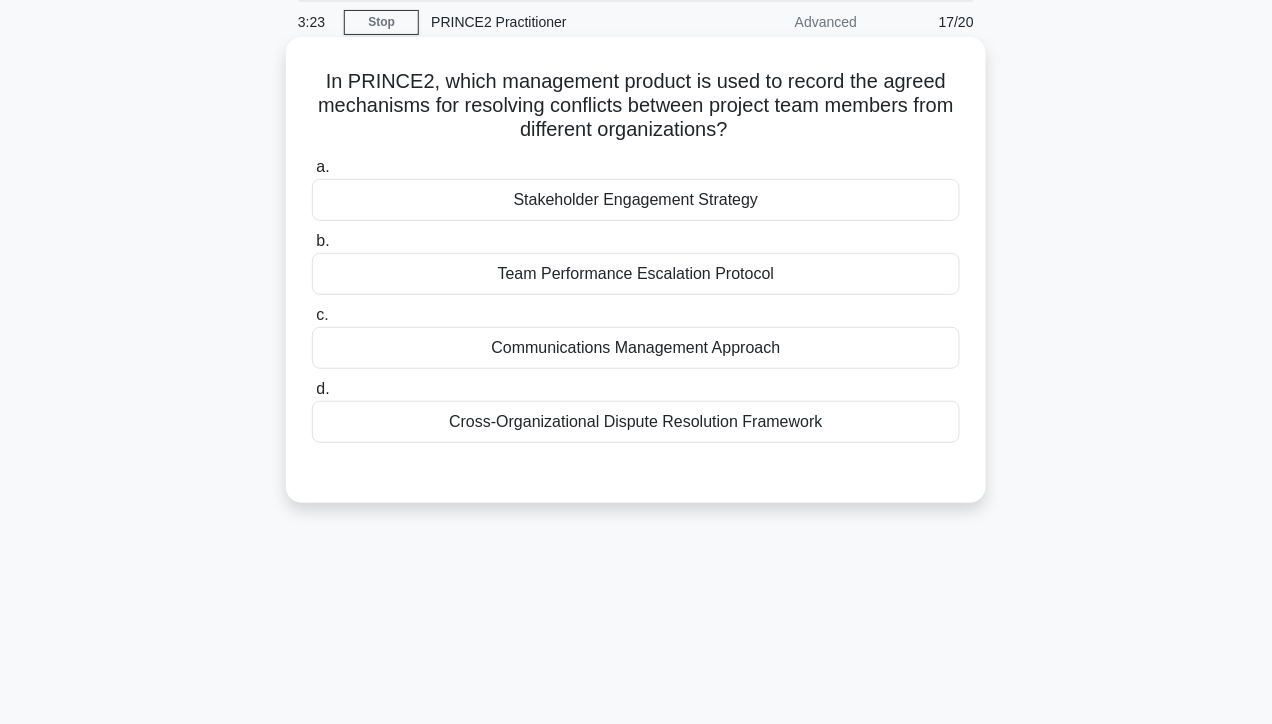 click on "Communications Management Approach" at bounding box center [636, 348] 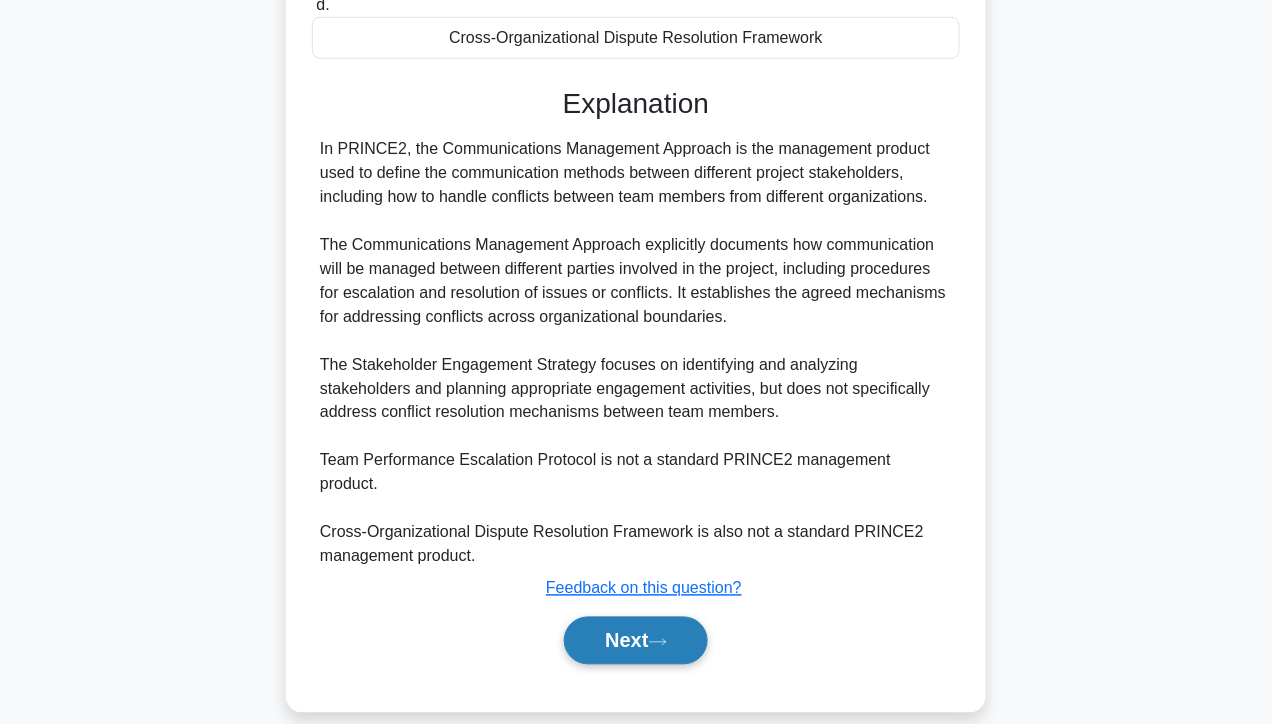 click 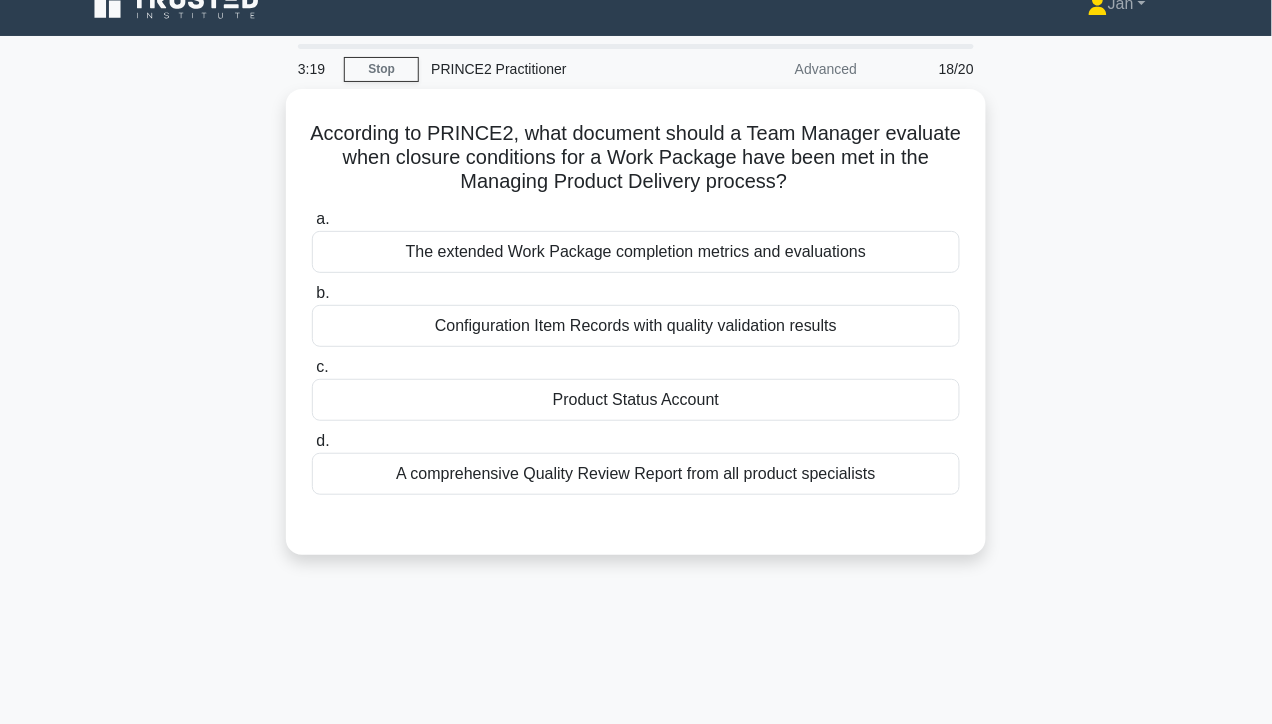 scroll, scrollTop: 0, scrollLeft: 0, axis: both 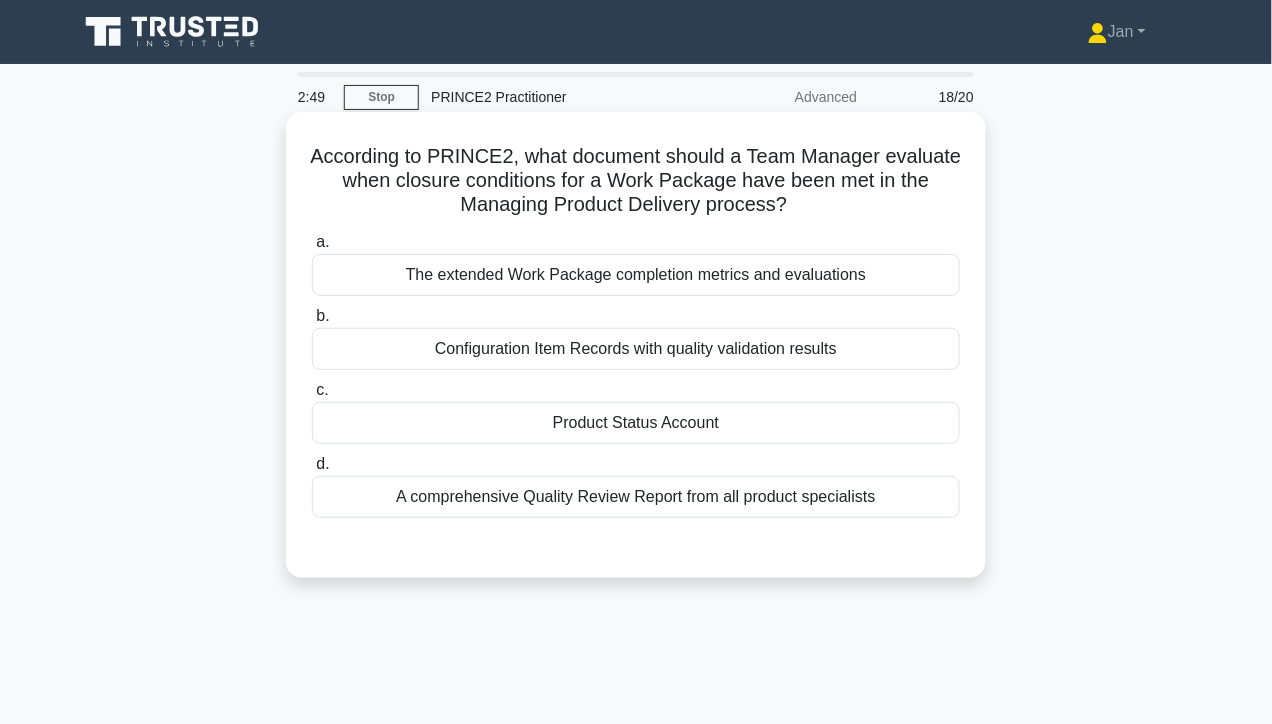 click on "The extended Work Package completion metrics and evaluations" at bounding box center (636, 275) 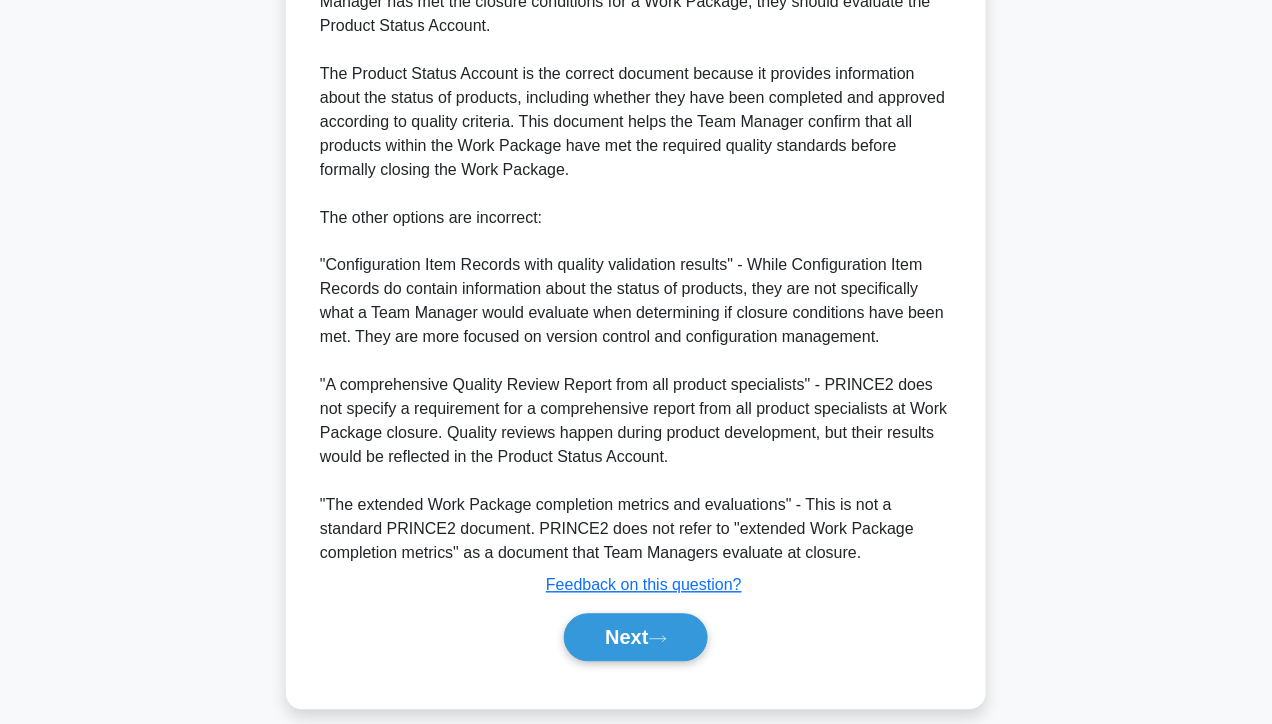 scroll, scrollTop: 653, scrollLeft: 0, axis: vertical 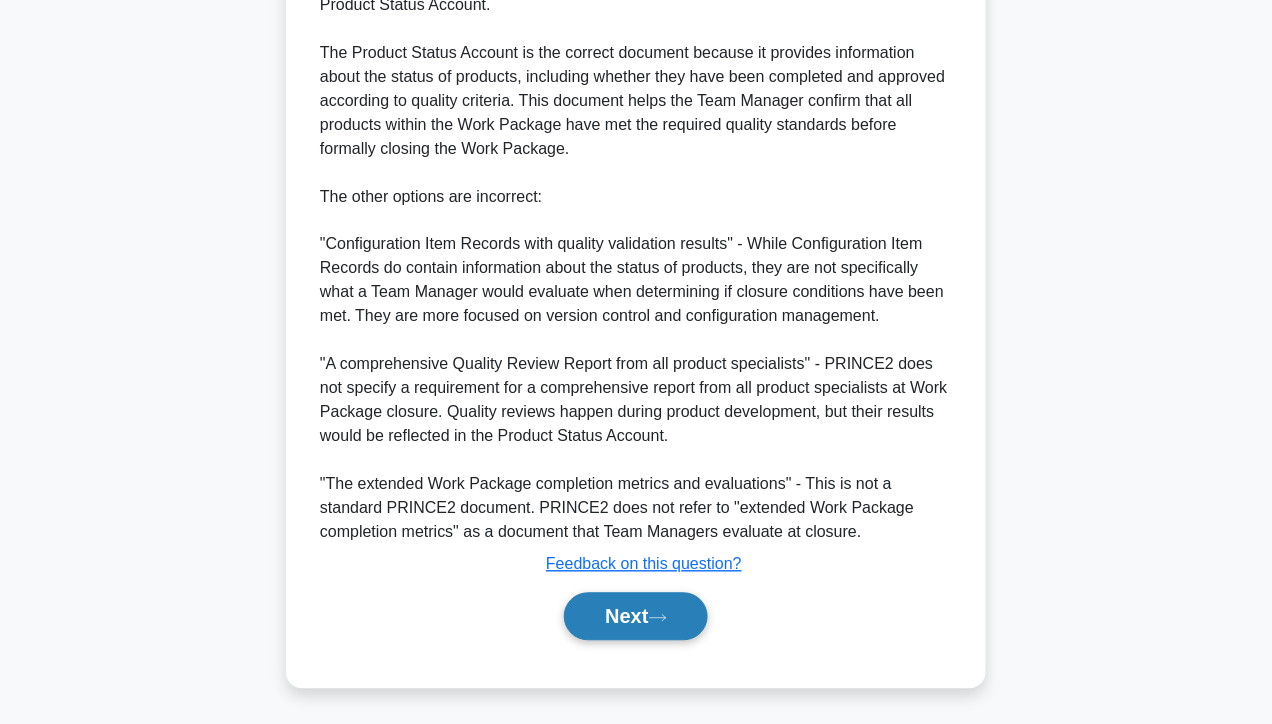 click on "Next" at bounding box center (635, 617) 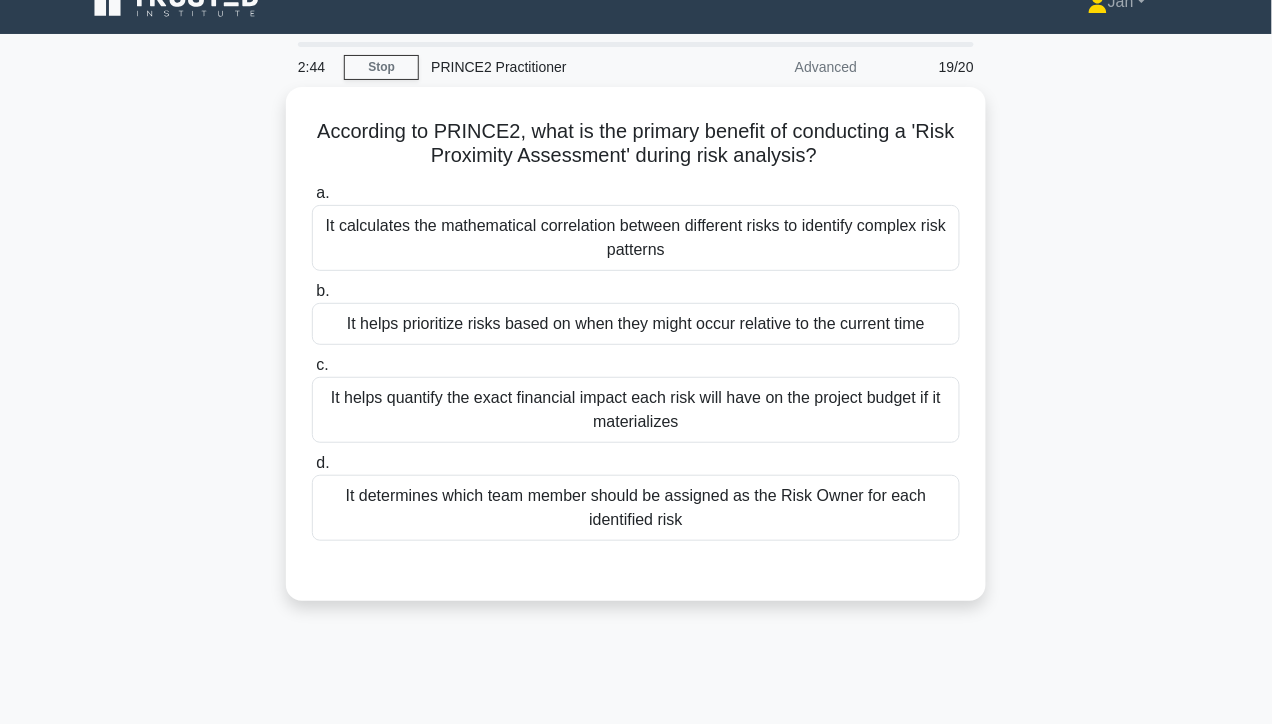 scroll, scrollTop: 0, scrollLeft: 0, axis: both 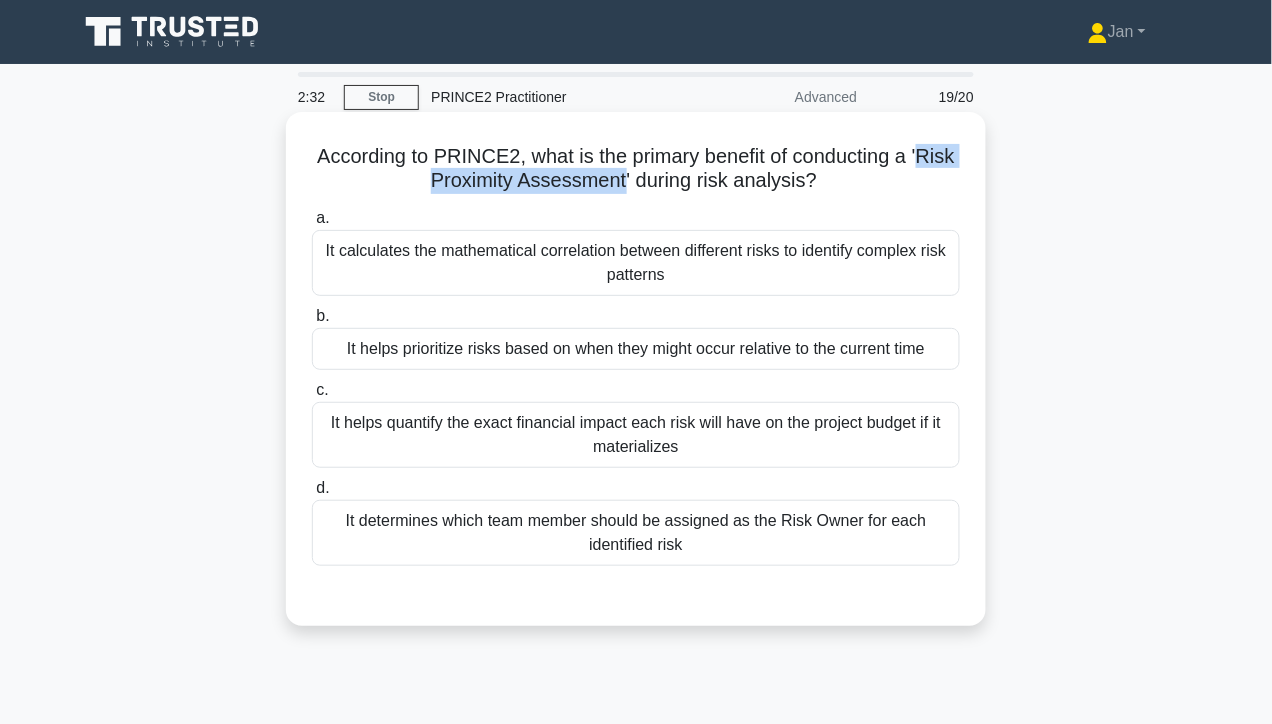 drag, startPoint x: 623, startPoint y: 181, endPoint x: 921, endPoint y: 155, distance: 299.13208 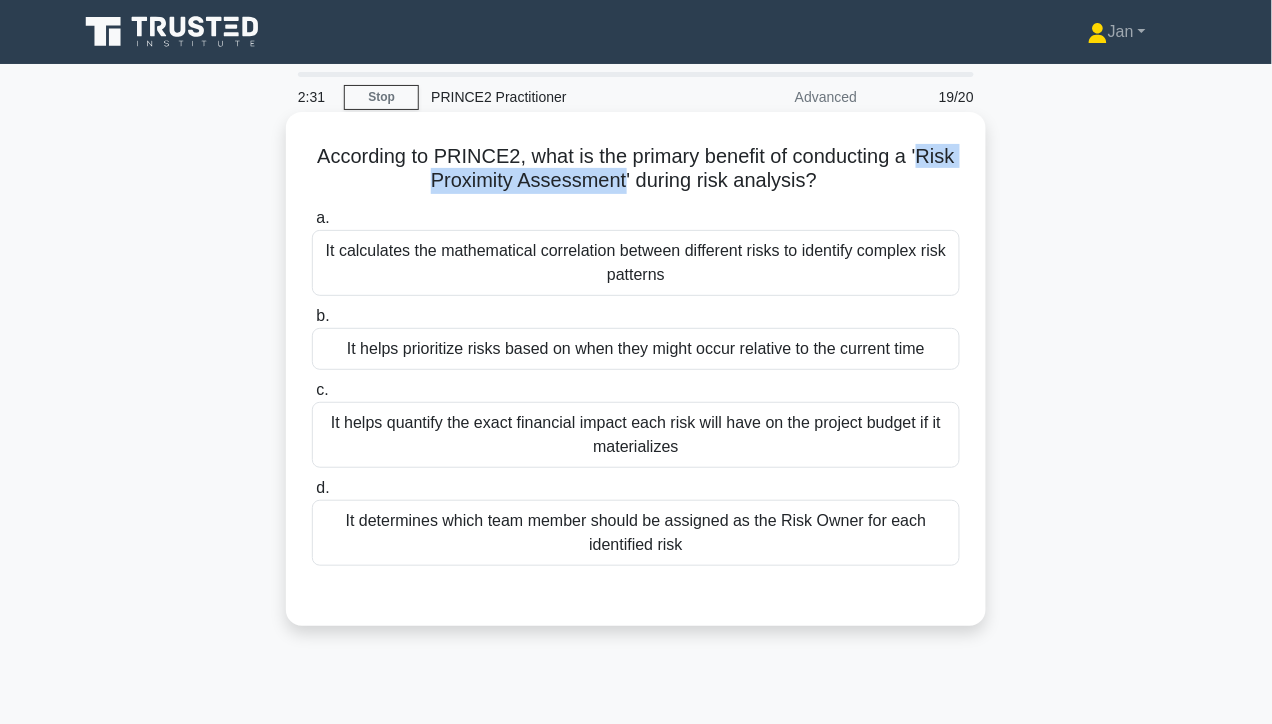 copy on "Risk Proximity Assessment" 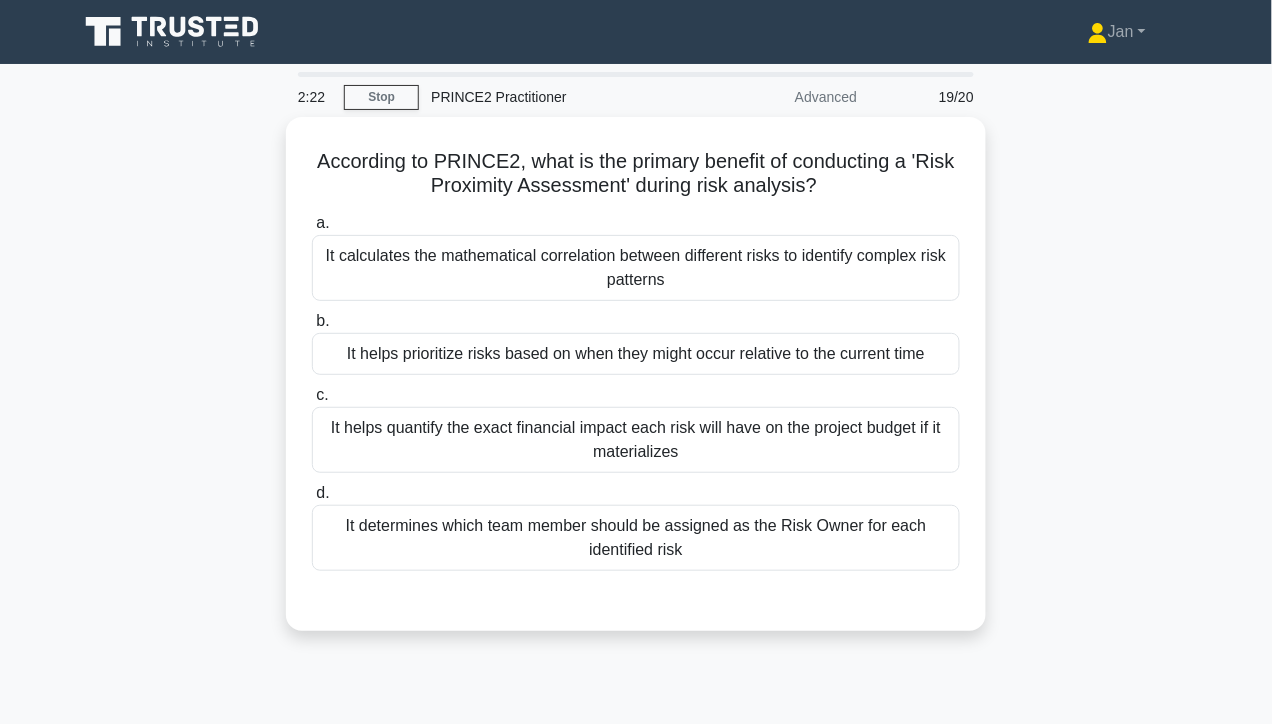 click on "According to PRINCE2, what is the primary benefit of conducting a 'Risk Proximity Assessment' during risk analysis?
.spinner_0XTQ{transform-origin:center;animation:spinner_y6GP .75s linear infinite}@keyframes spinner_y6GP{100%{transform:rotate(360deg)}}
a.
It calculates the mathematical correlation between different risks to identify complex risk patterns
b. c. d." at bounding box center (636, 386) 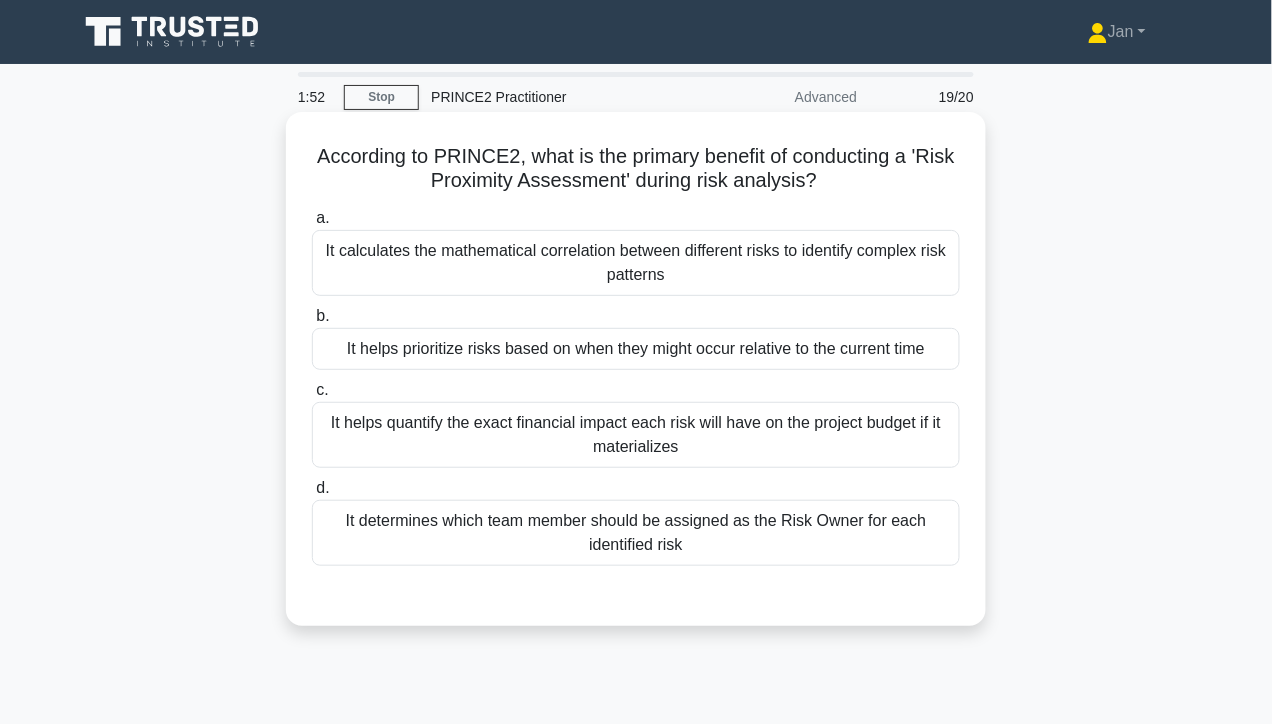 click on "It helps prioritize risks based on when they might occur relative to the current time" at bounding box center [636, 349] 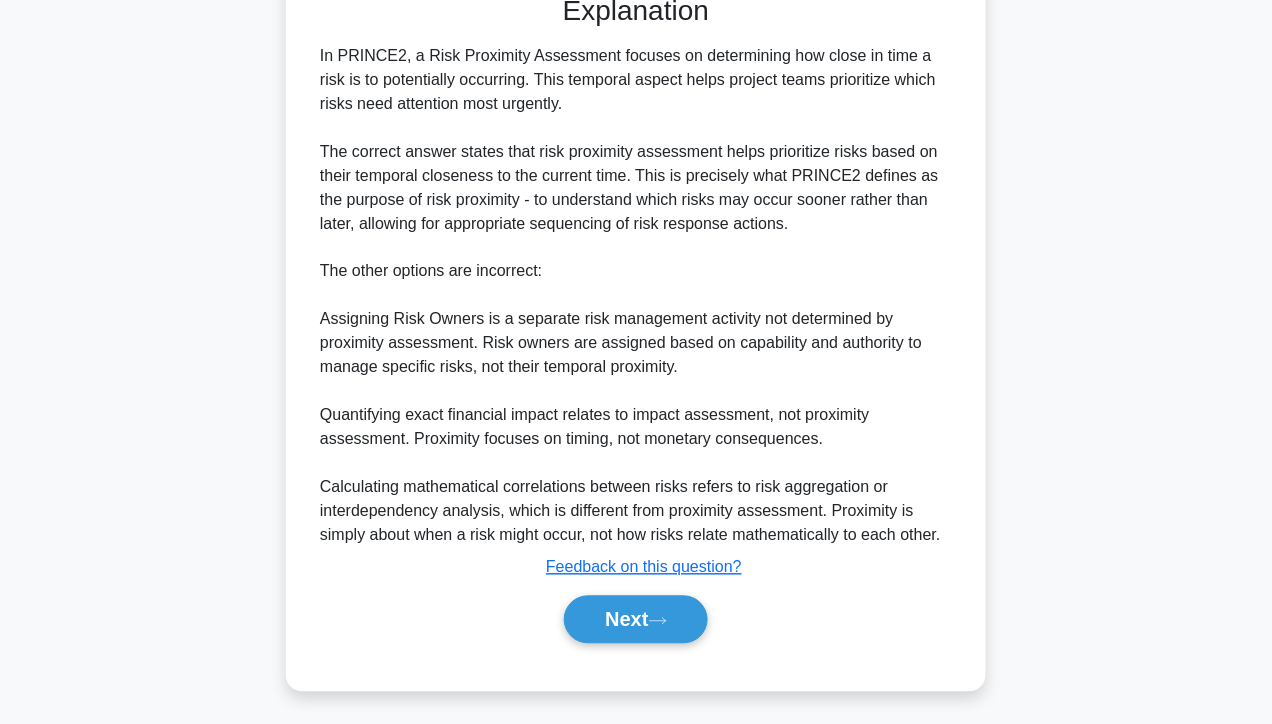 scroll, scrollTop: 603, scrollLeft: 0, axis: vertical 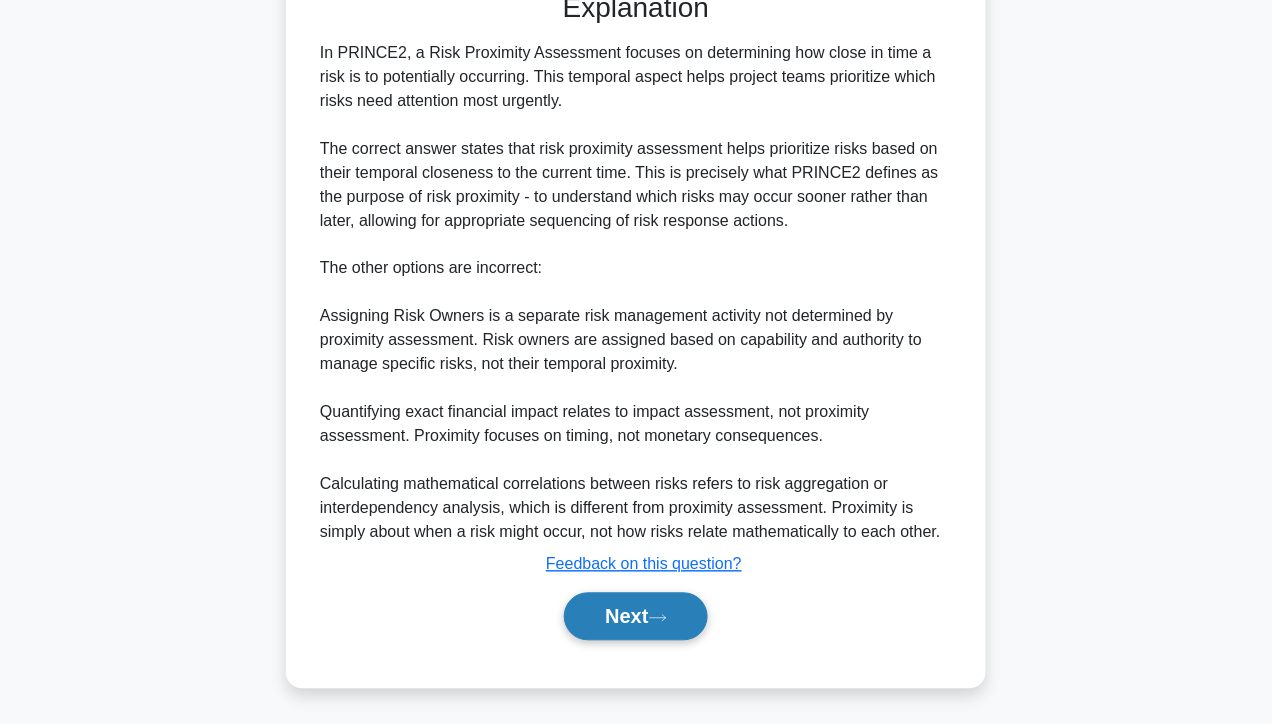 click on "Next" at bounding box center [635, 617] 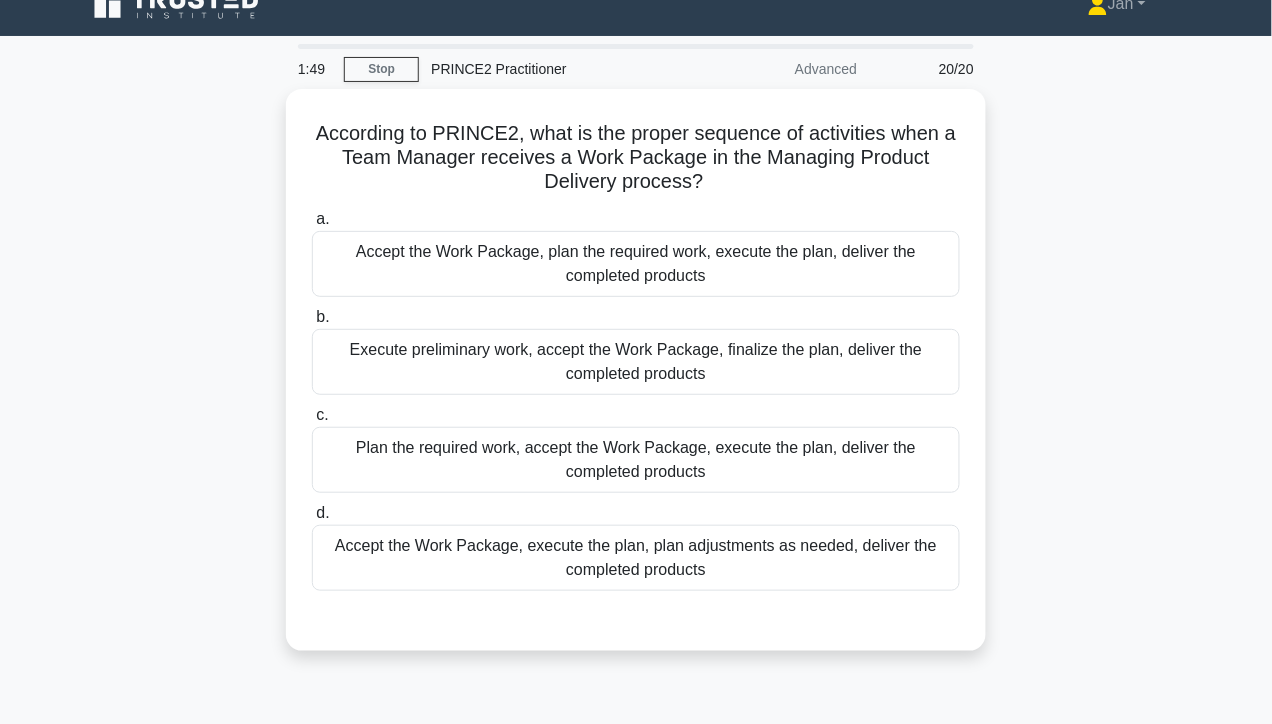 scroll, scrollTop: 23, scrollLeft: 0, axis: vertical 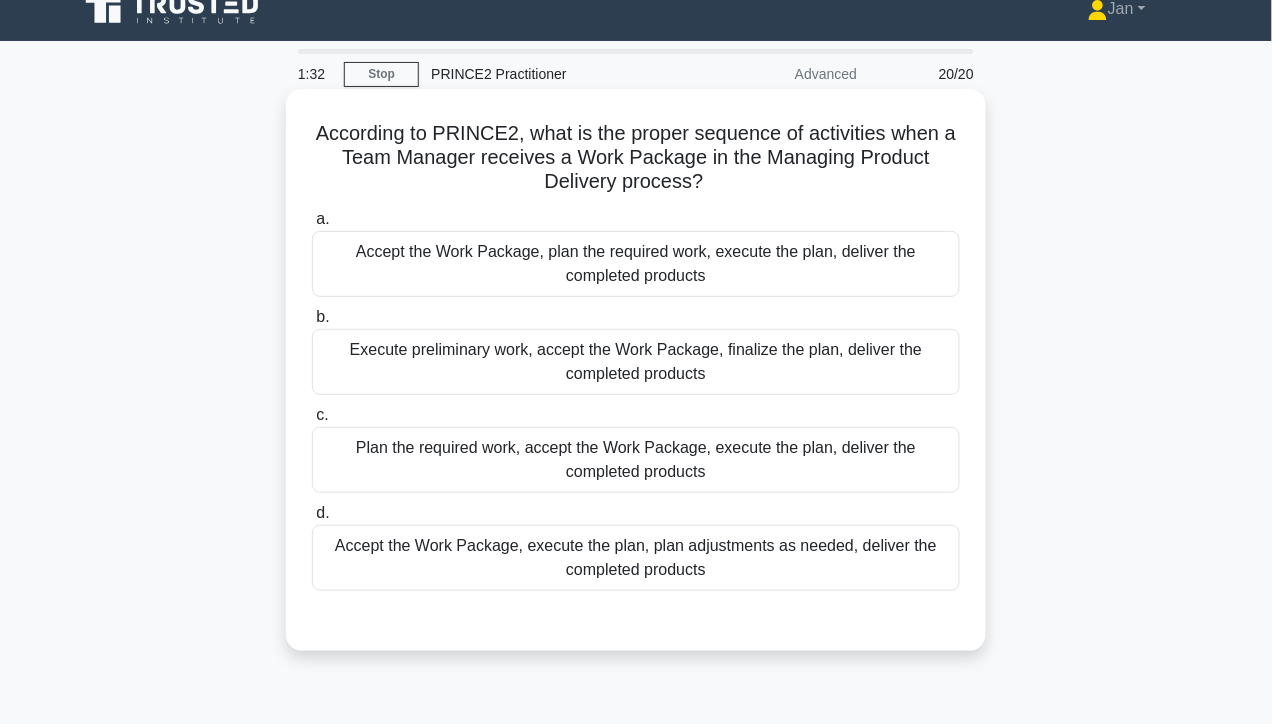 click on "Accept the Work Package, plan the required work, execute the plan, deliver the completed products" at bounding box center (636, 264) 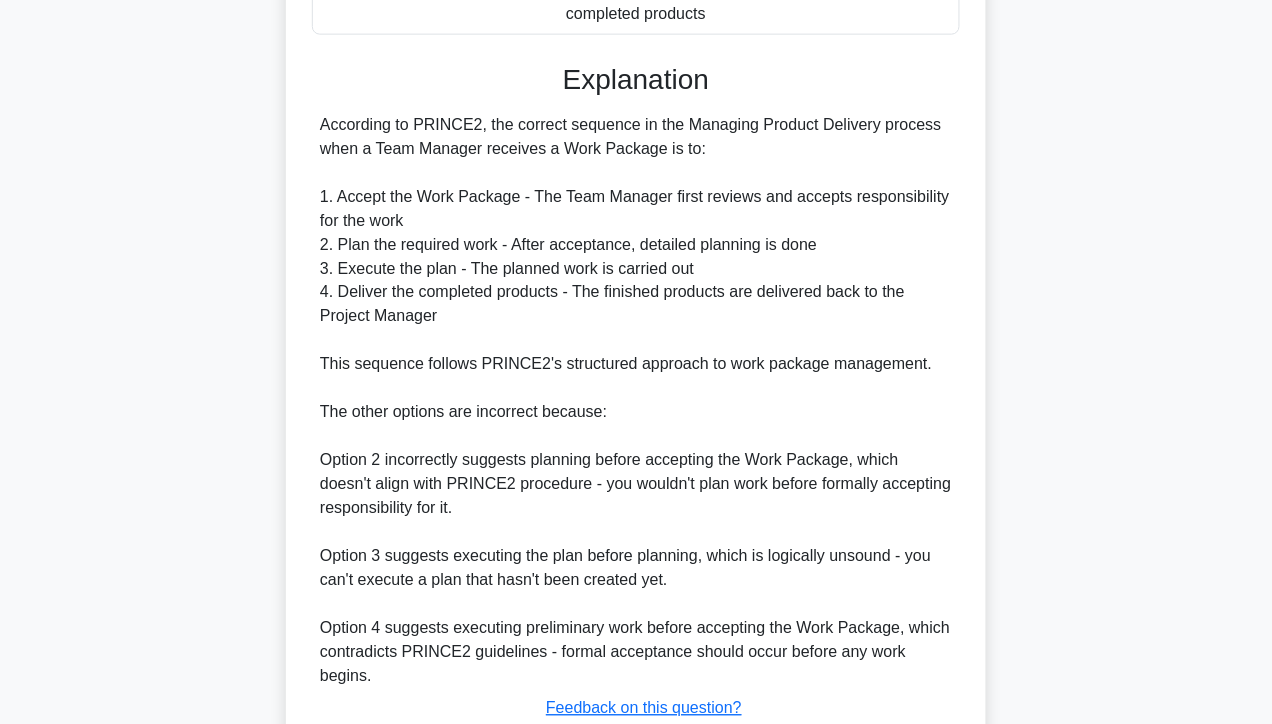 scroll, scrollTop: 723, scrollLeft: 0, axis: vertical 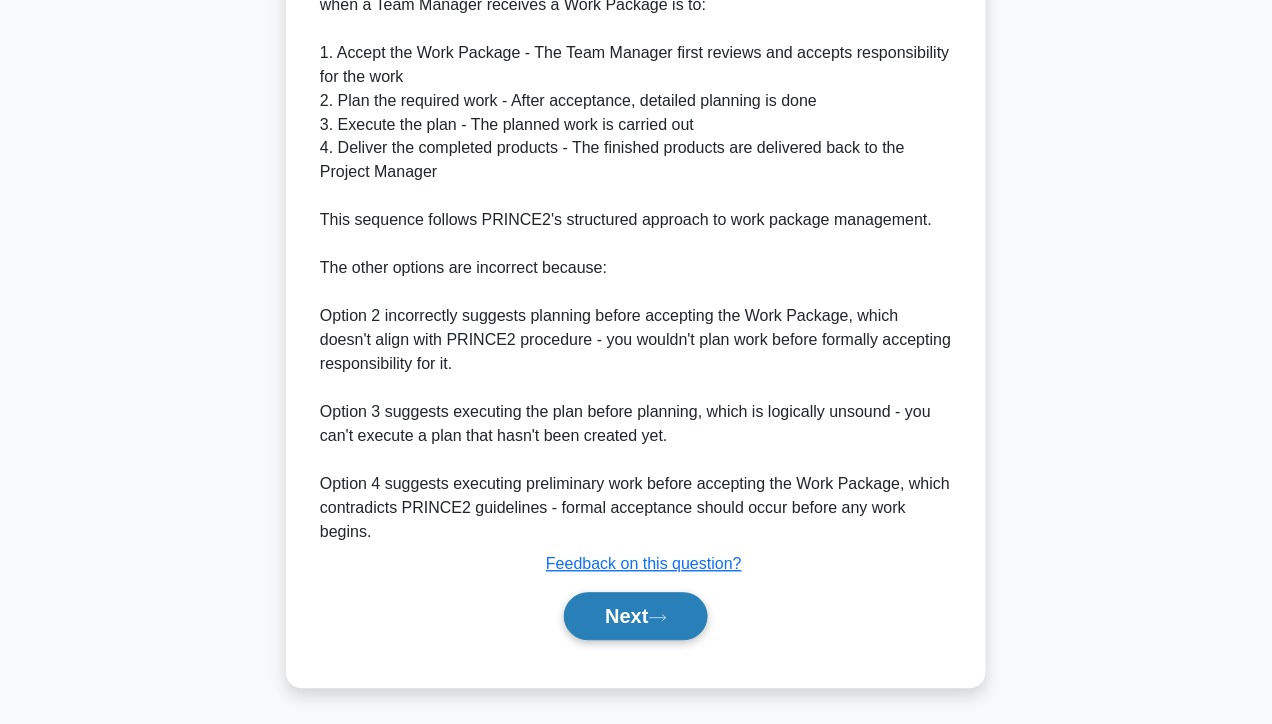 click on "Next" at bounding box center (635, 617) 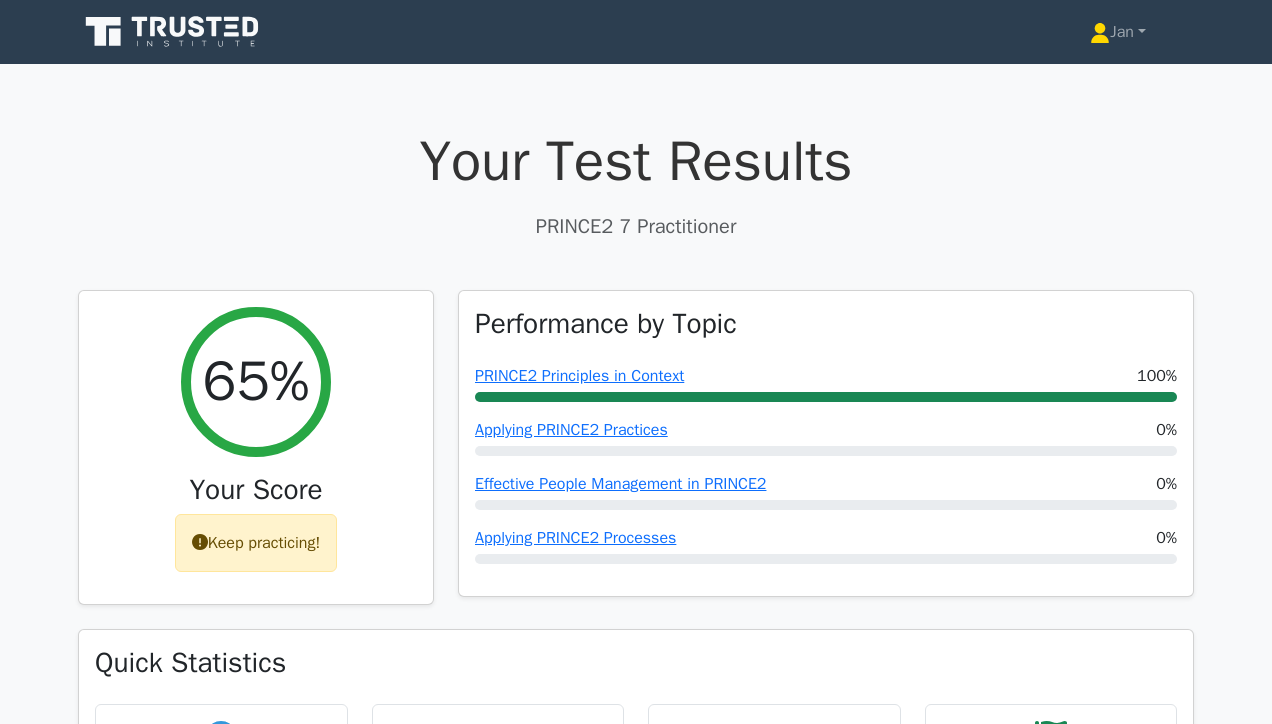 scroll, scrollTop: 0, scrollLeft: 0, axis: both 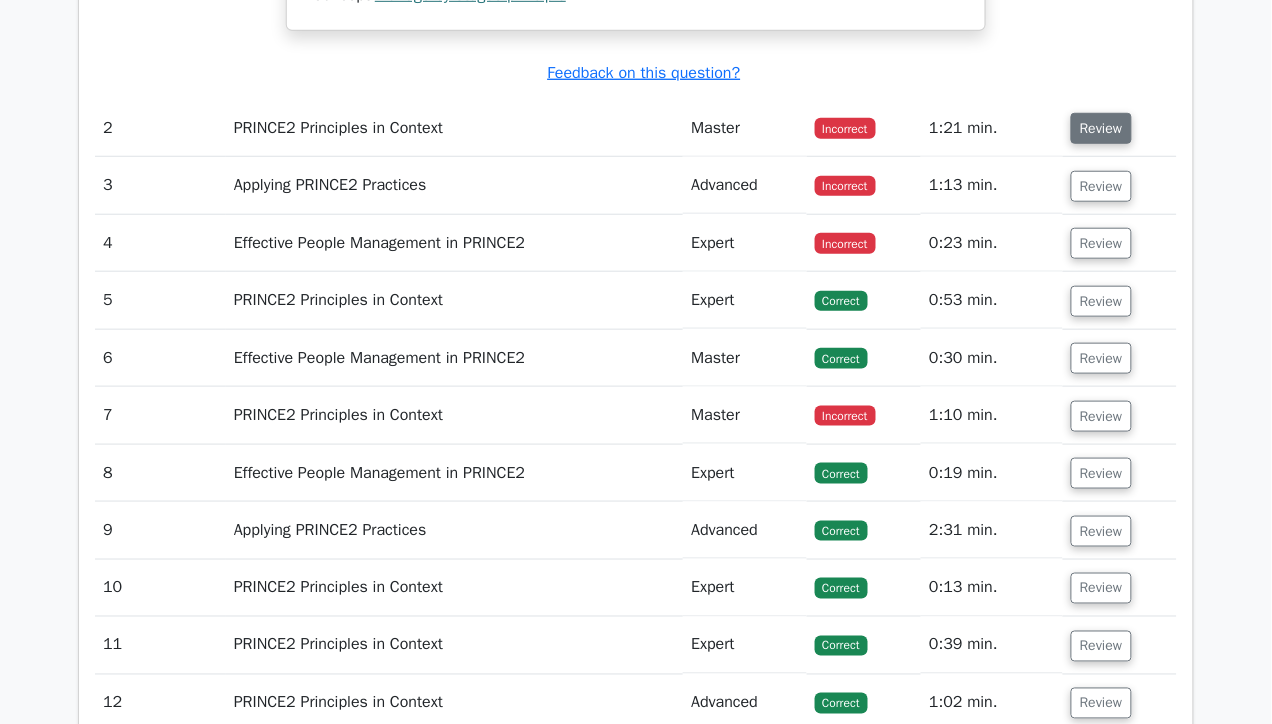 click on "Review" at bounding box center (1101, 128) 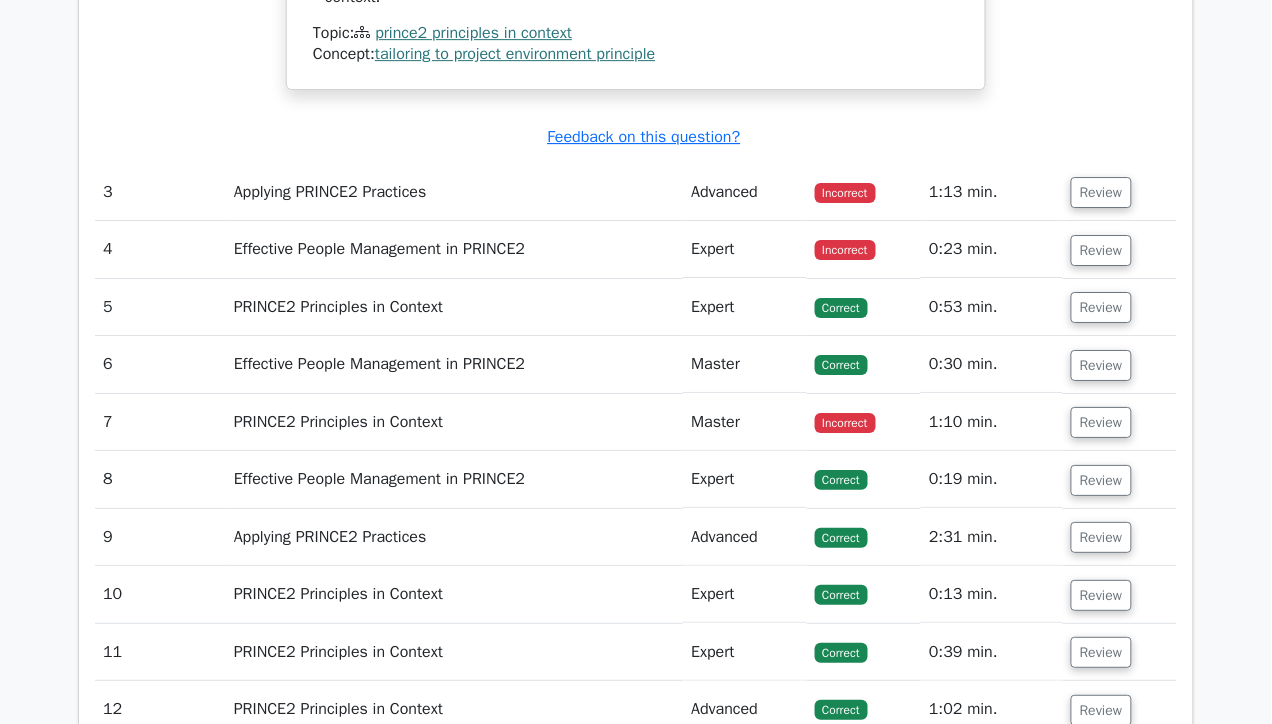 scroll, scrollTop: 3251, scrollLeft: 0, axis: vertical 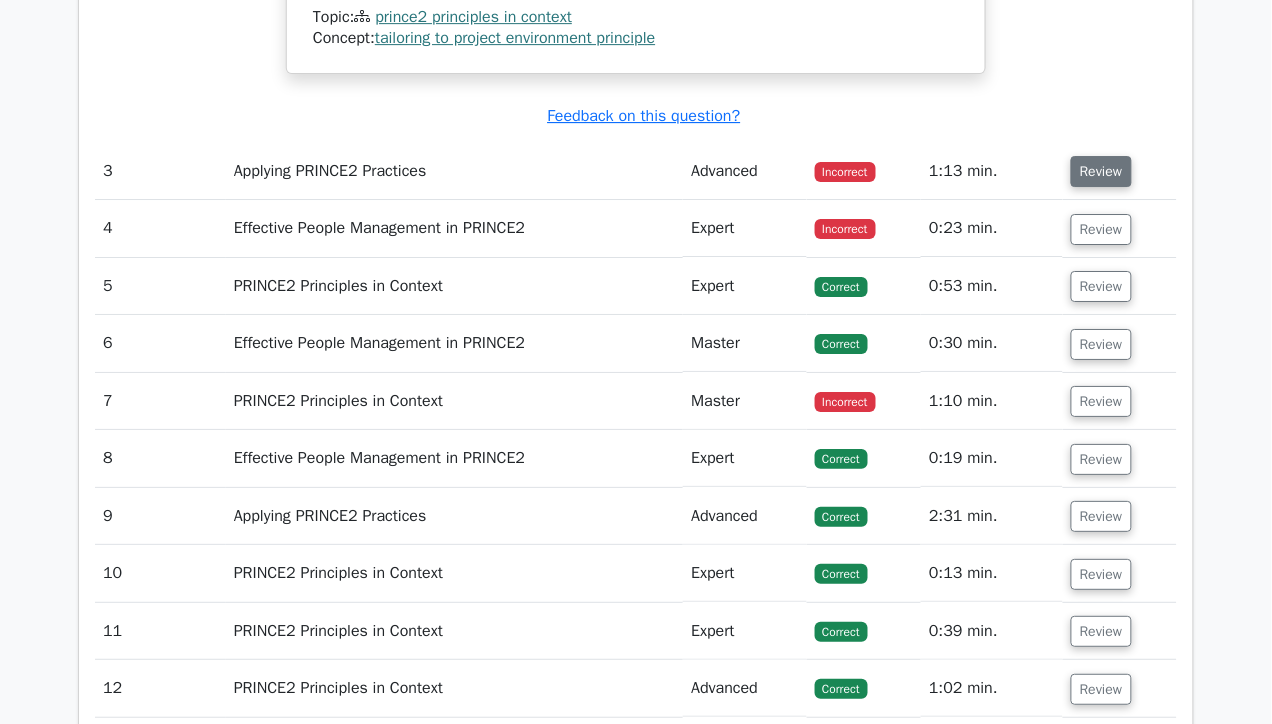 click on "Review" at bounding box center [1101, 171] 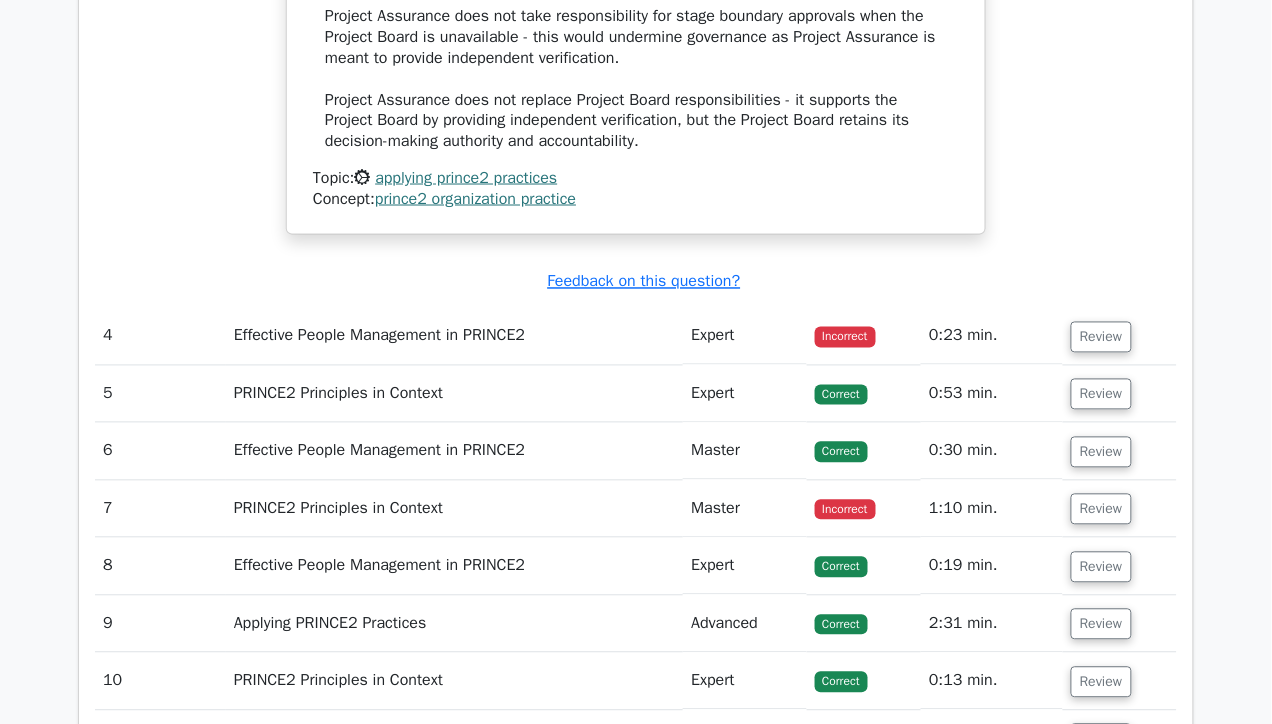 scroll, scrollTop: 4168, scrollLeft: 0, axis: vertical 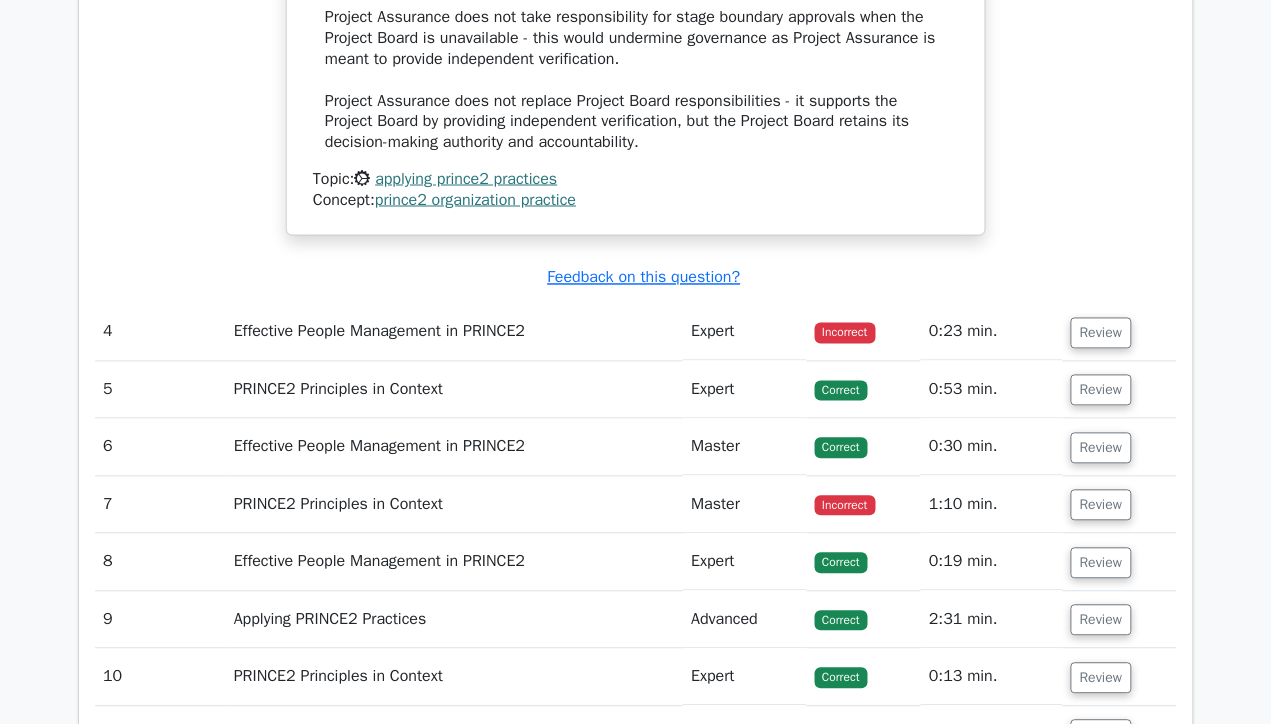 click on "Review" at bounding box center (1120, 332) 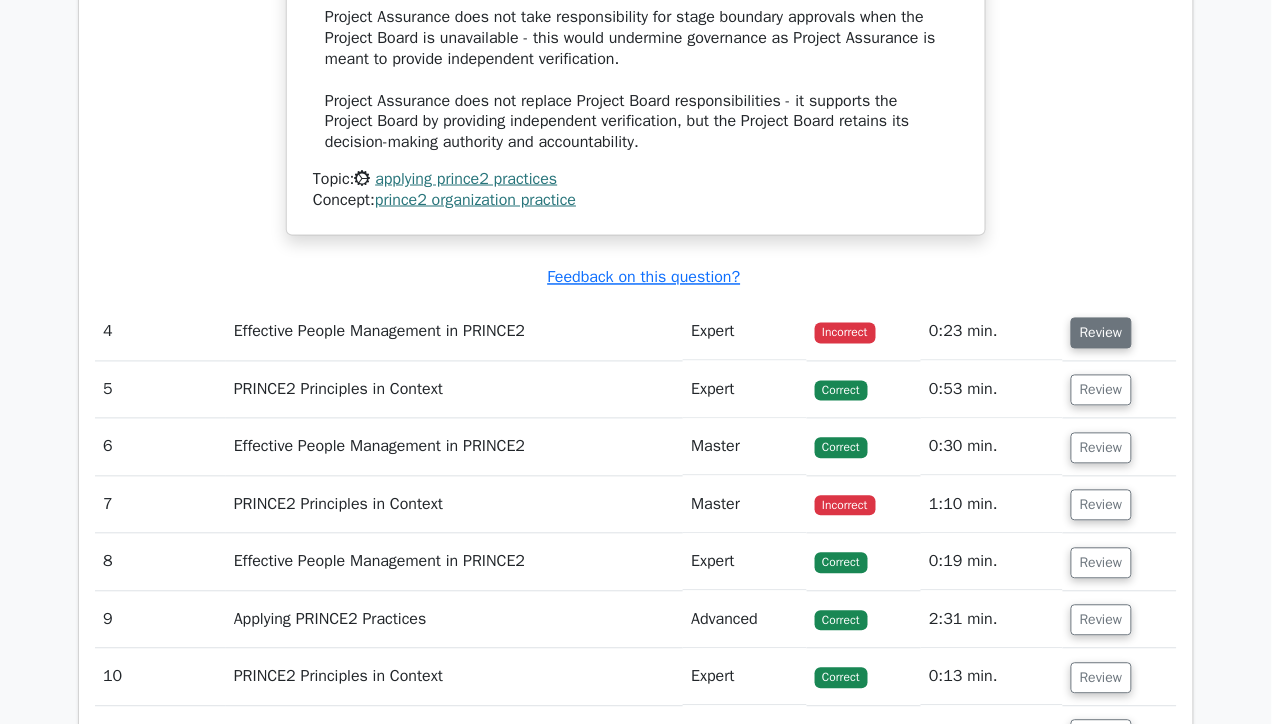 click on "Review" at bounding box center [1101, 333] 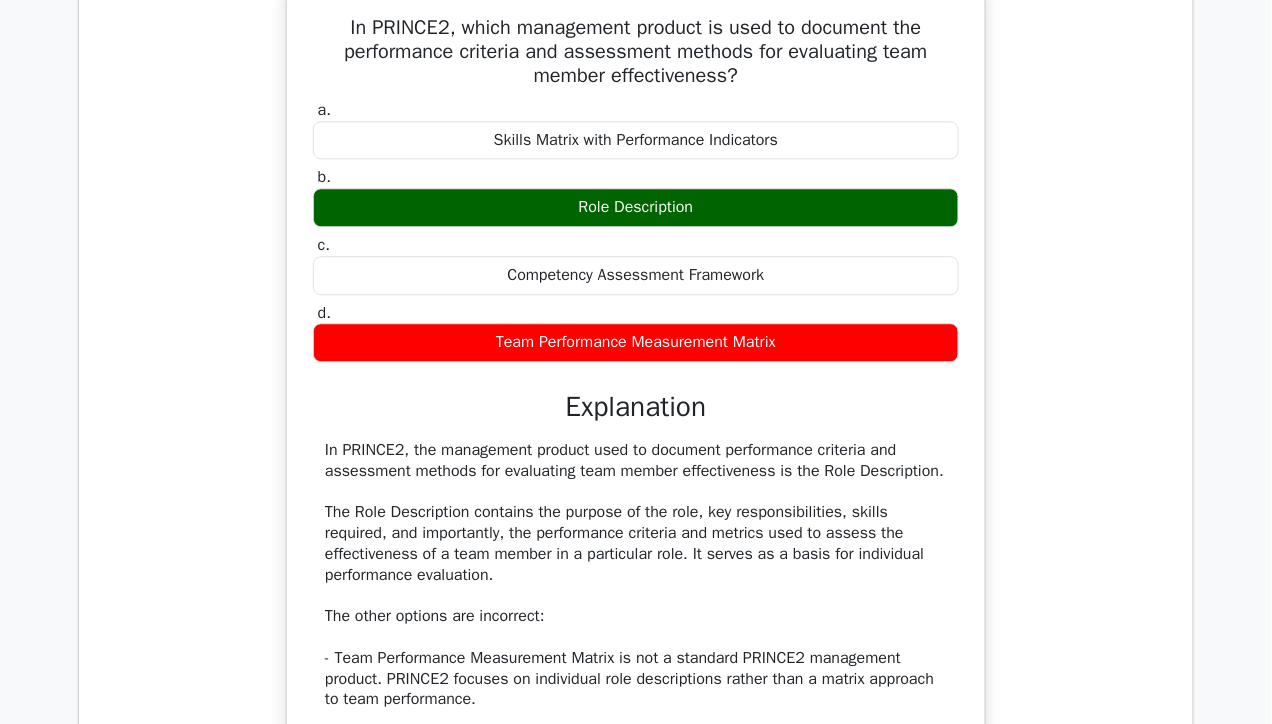 scroll, scrollTop: 4563, scrollLeft: 0, axis: vertical 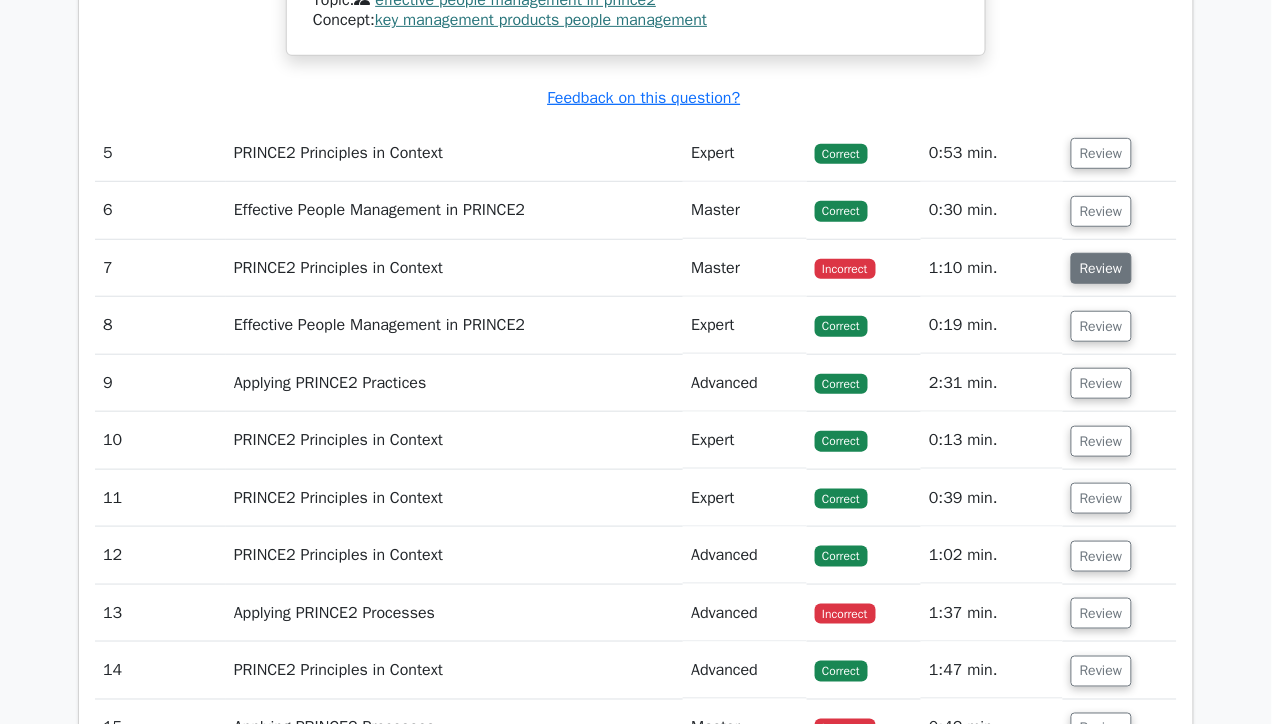 click on "Review" at bounding box center (1101, 268) 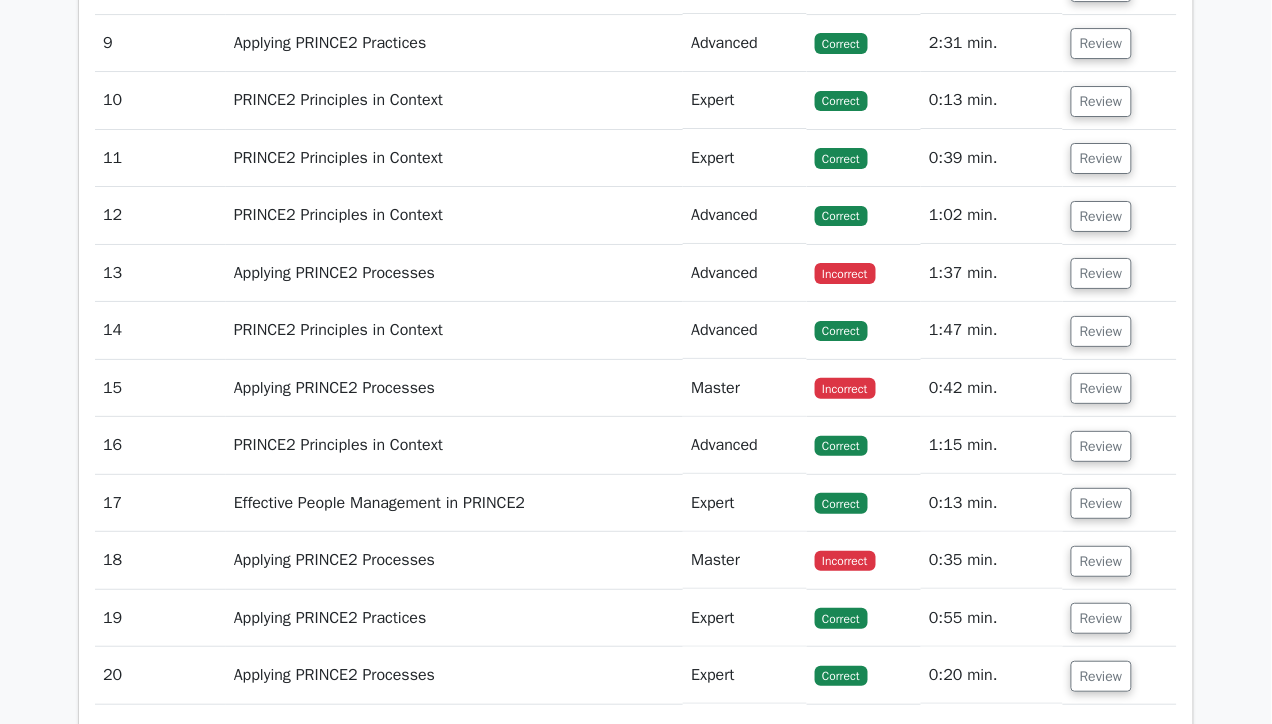 scroll, scrollTop: 6854, scrollLeft: 0, axis: vertical 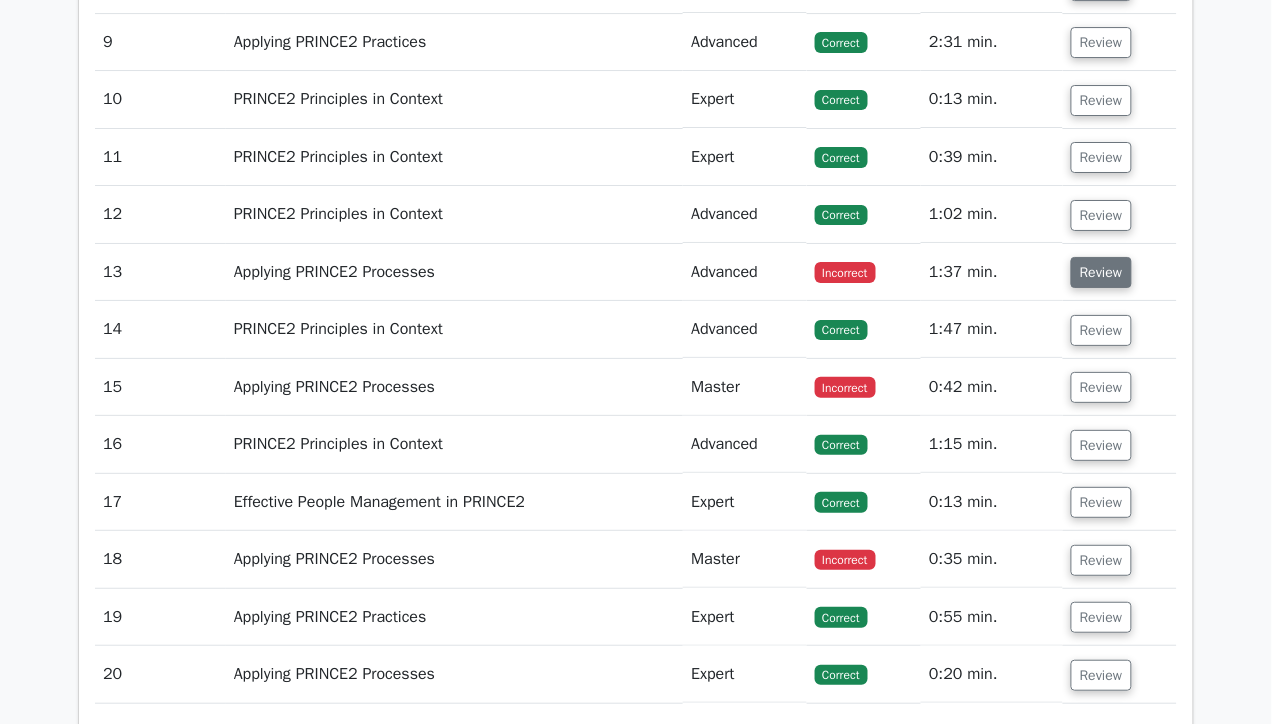 click on "Review" at bounding box center (1101, 272) 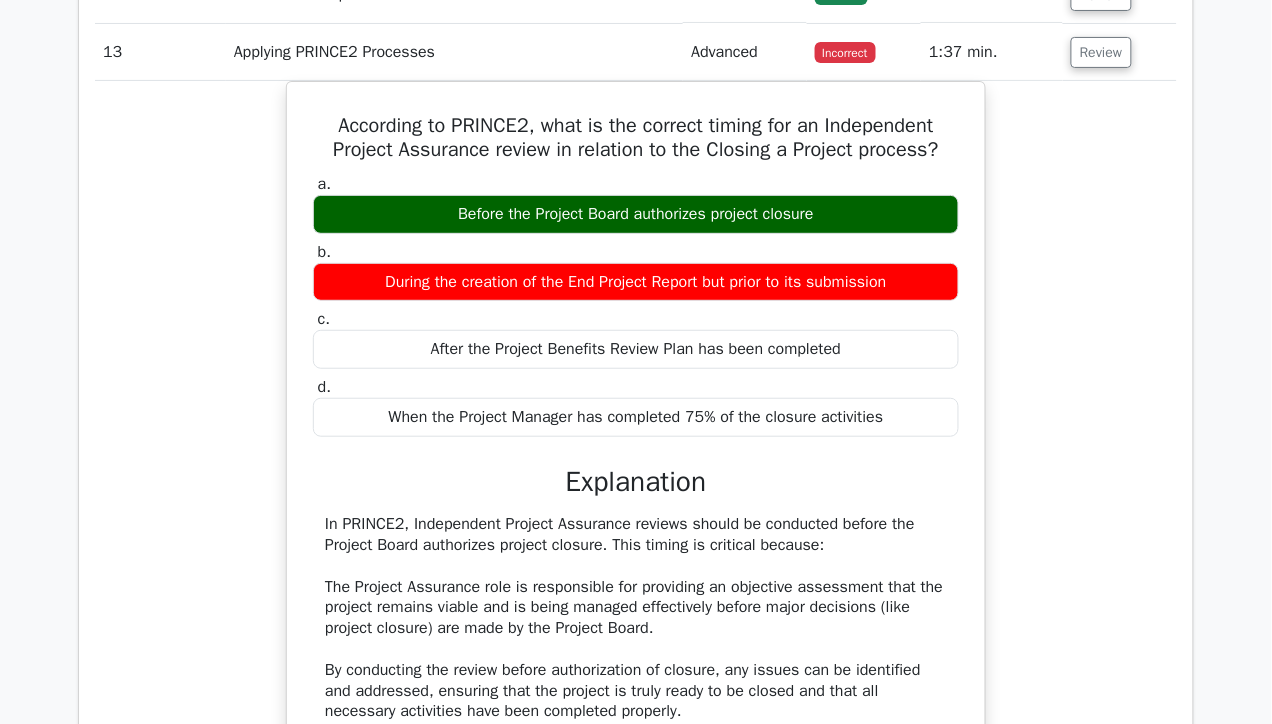 scroll, scrollTop: 7168, scrollLeft: 0, axis: vertical 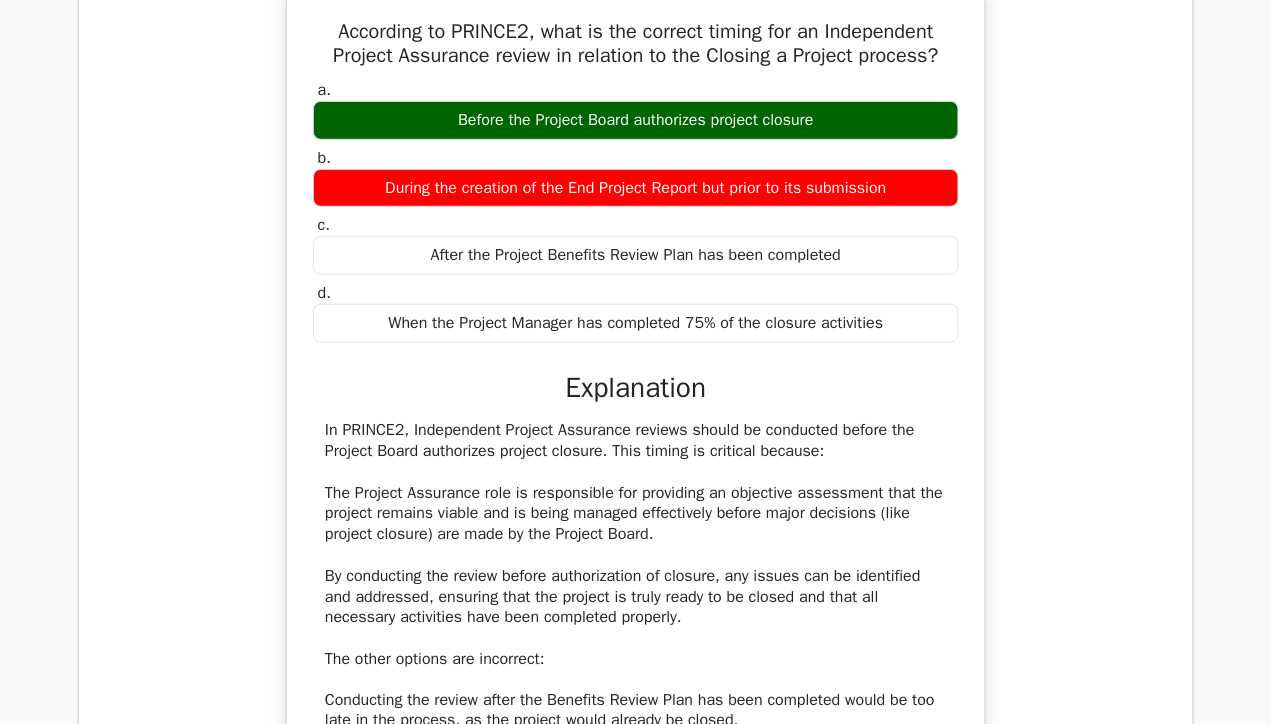 click on "Review" at bounding box center [1101, -42] 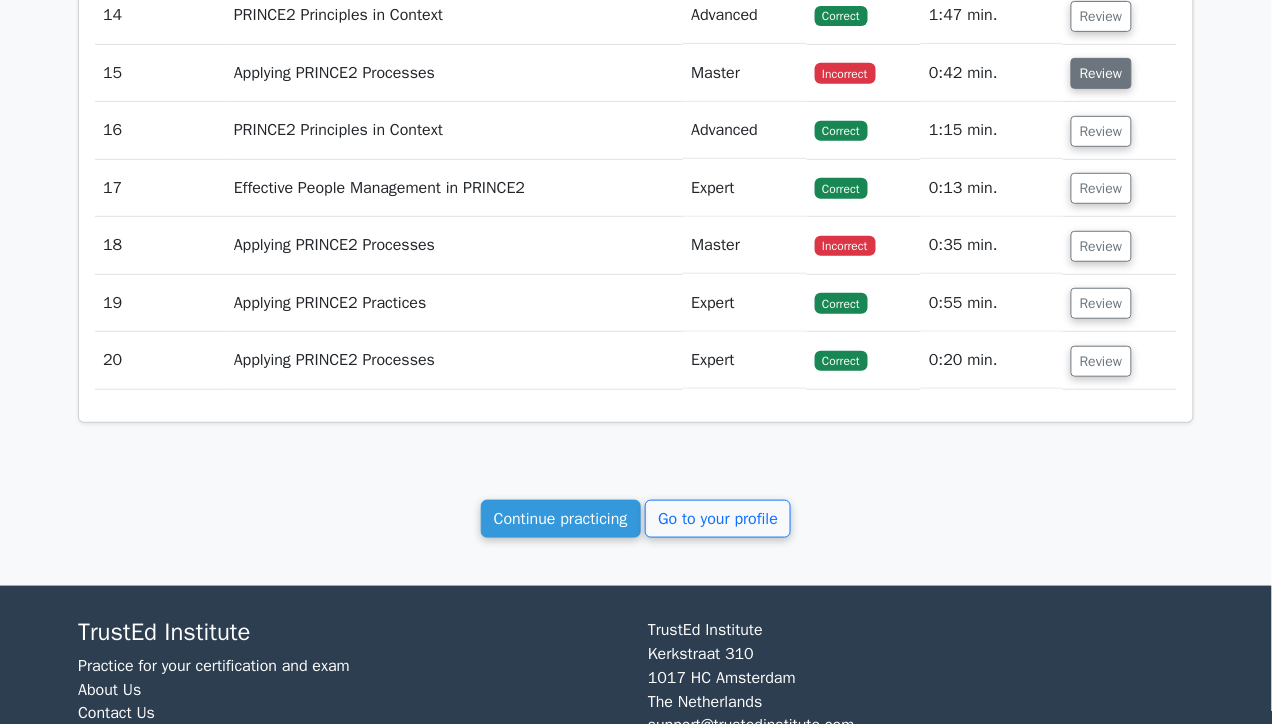 click on "Review" at bounding box center (1101, 73) 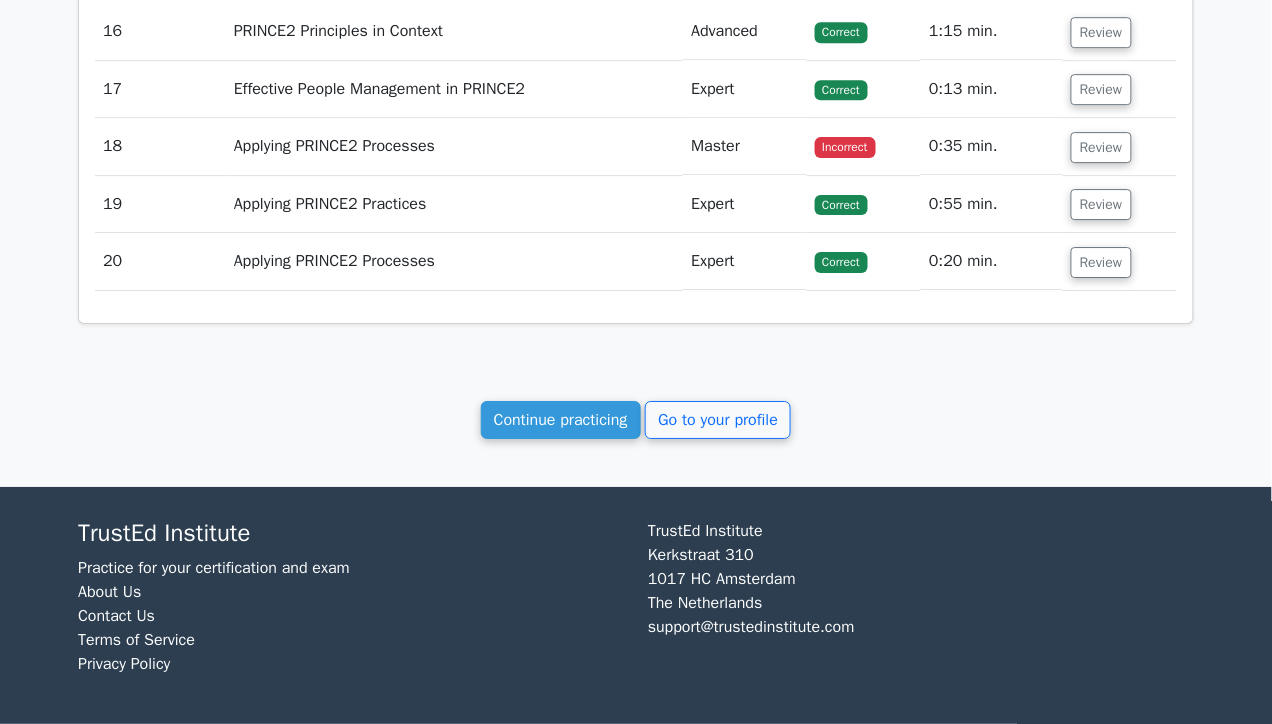 scroll, scrollTop: 8457, scrollLeft: 0, axis: vertical 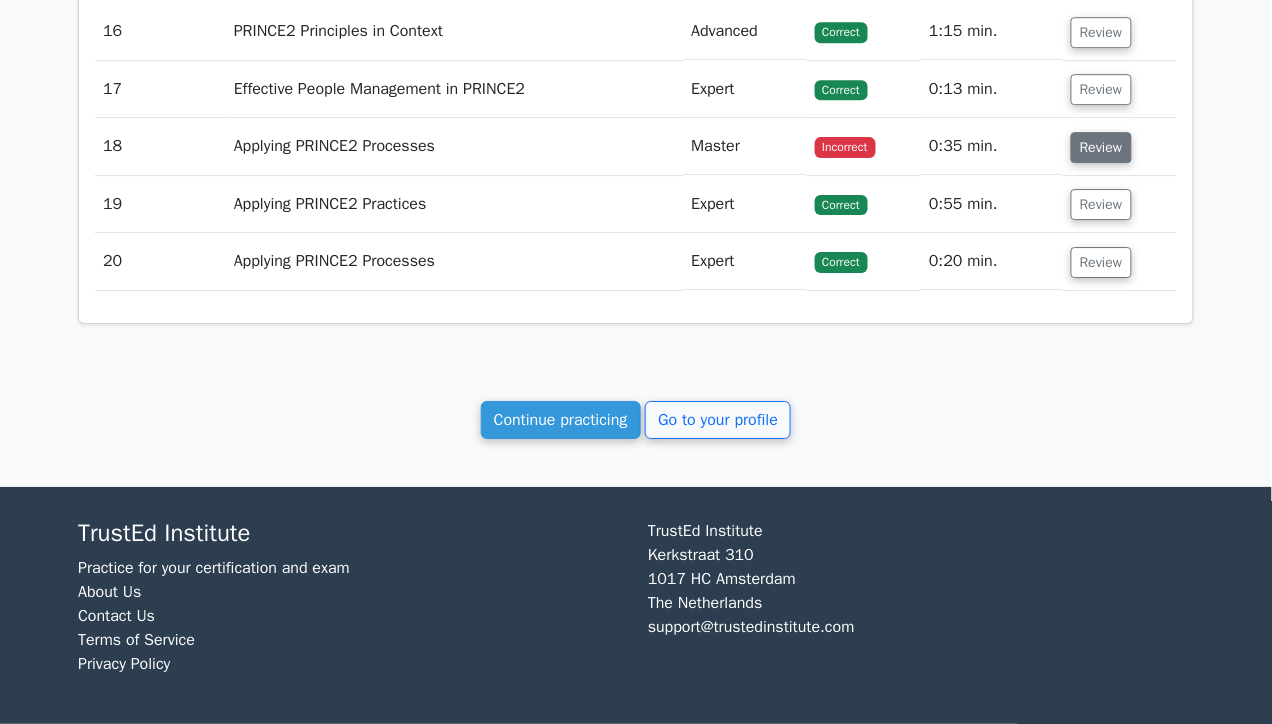 click on "Review" at bounding box center (1101, 147) 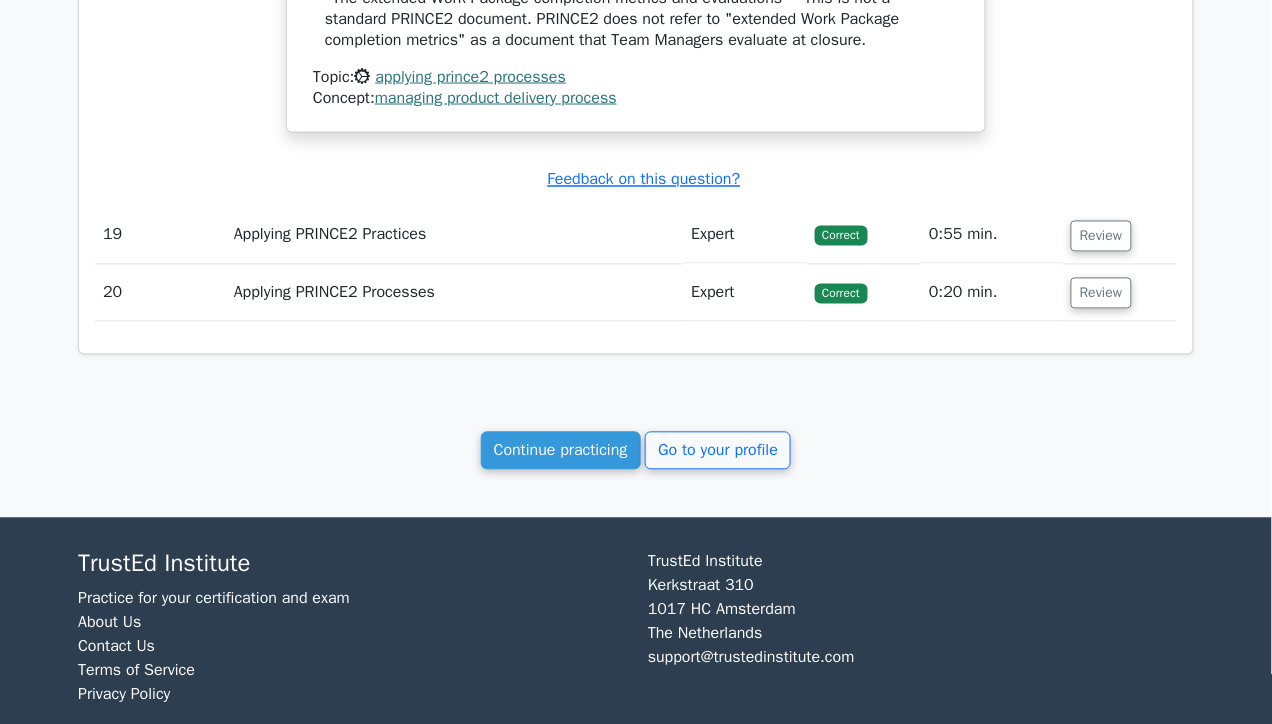 scroll, scrollTop: 9583, scrollLeft: 0, axis: vertical 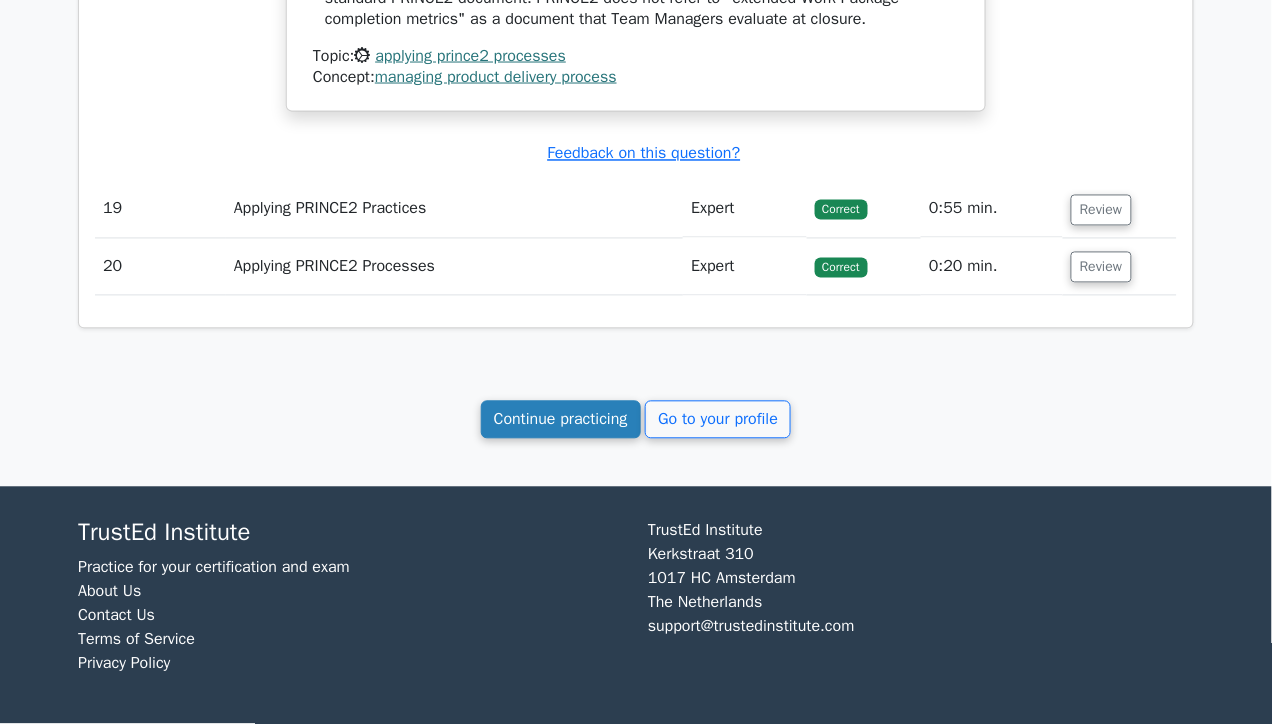 click on "Continue practicing" at bounding box center [561, 420] 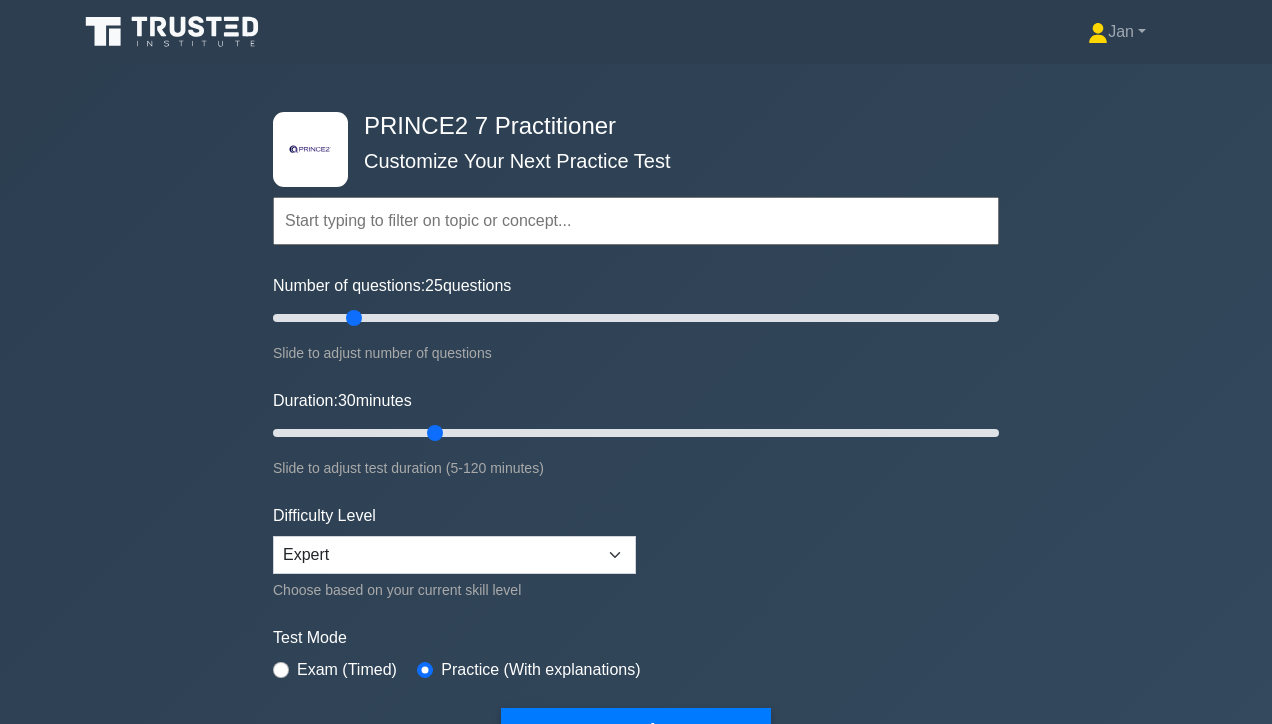 scroll, scrollTop: 0, scrollLeft: 0, axis: both 